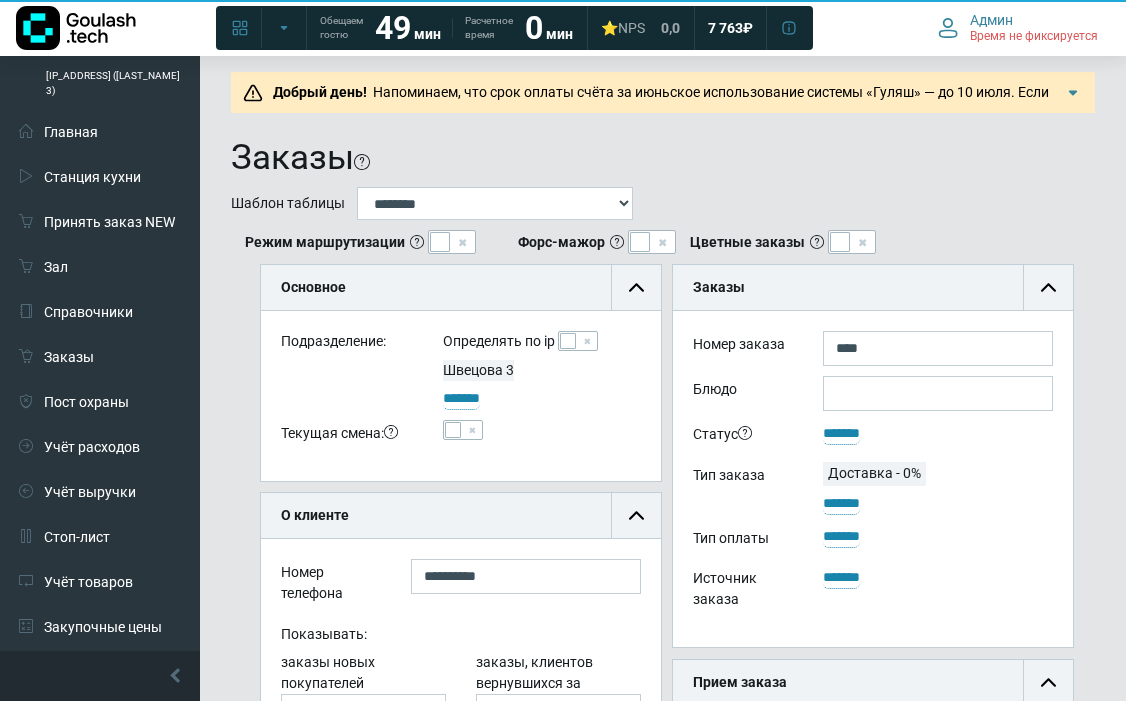 scroll, scrollTop: 0, scrollLeft: 0, axis: both 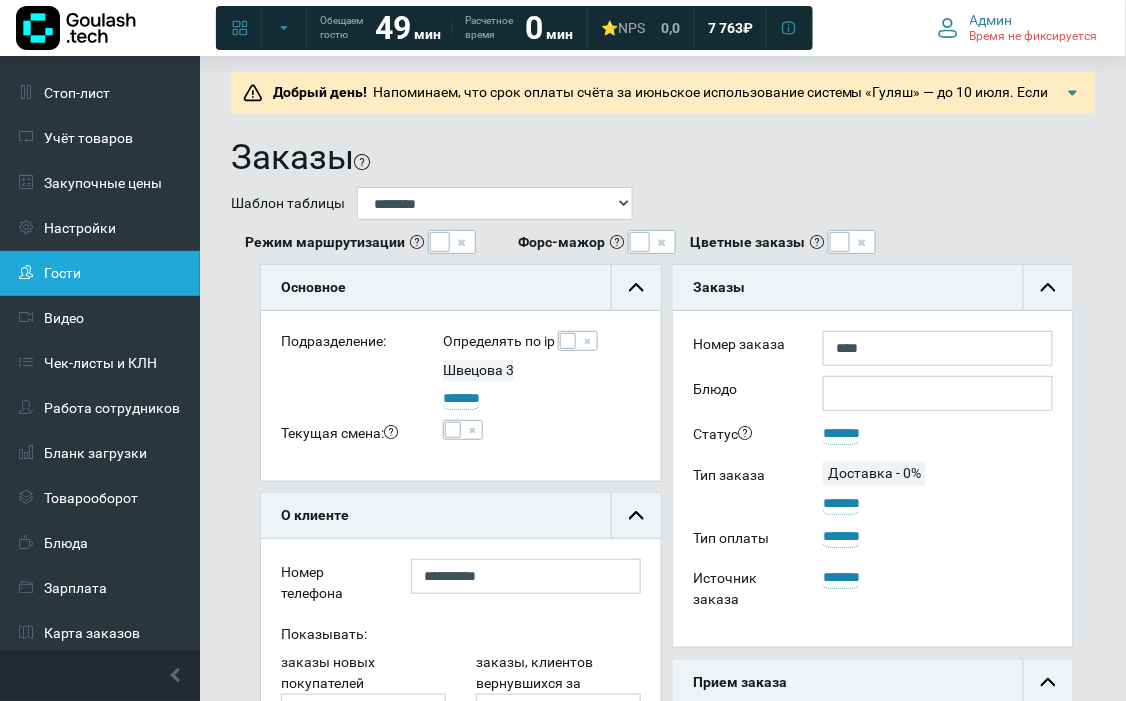 click on "Гости" at bounding box center (100, 273) 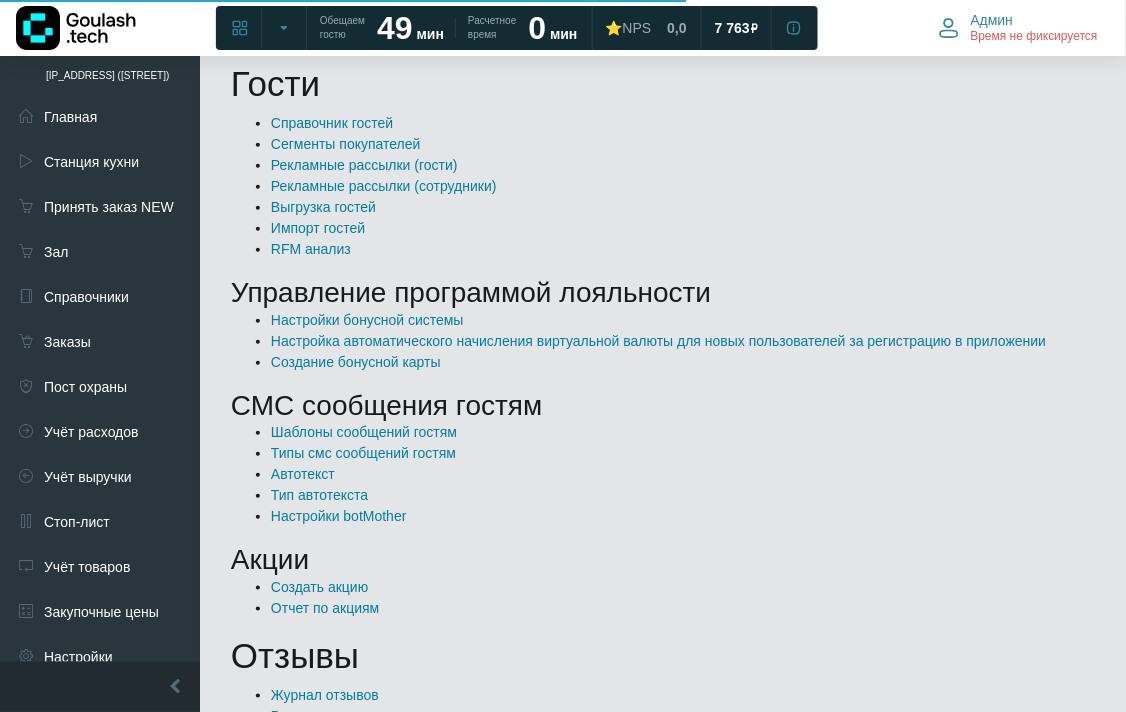 scroll, scrollTop: 333, scrollLeft: 0, axis: vertical 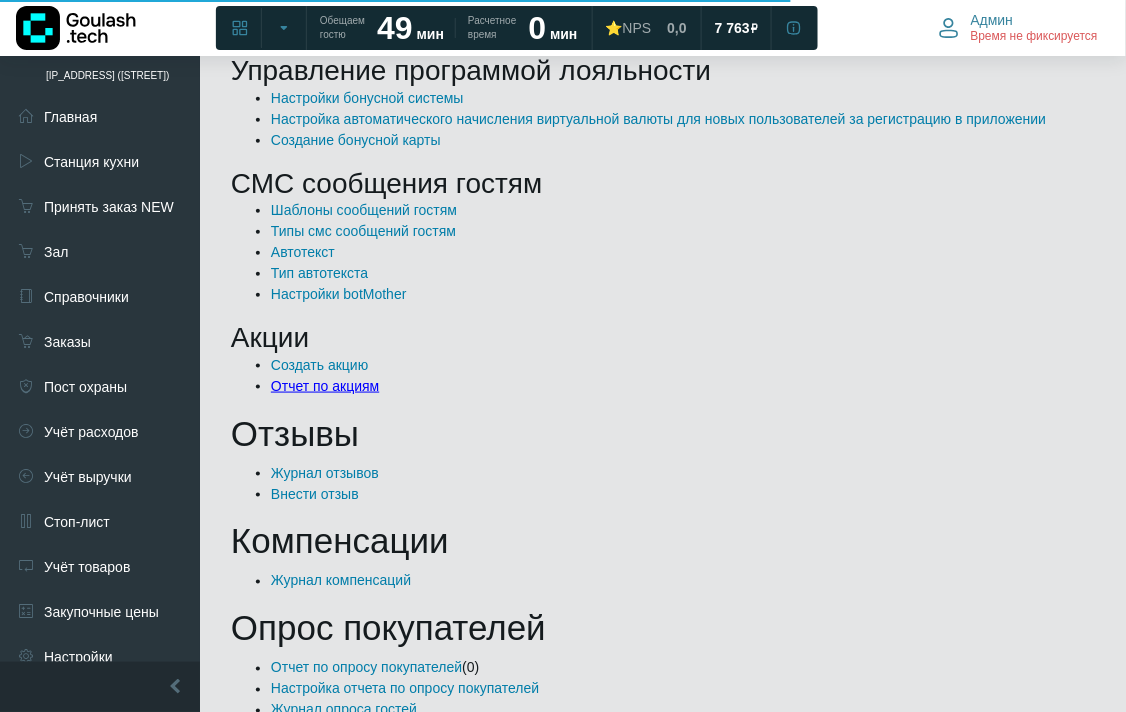 click on "Отчет по акциям" at bounding box center (325, 386) 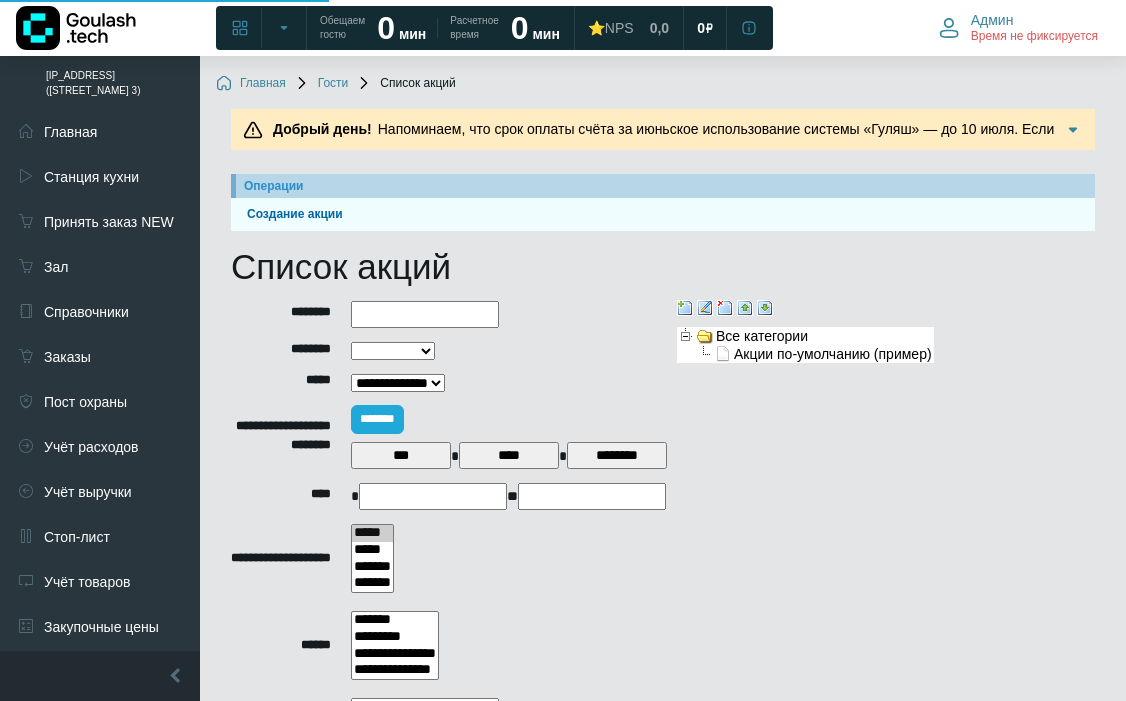 select 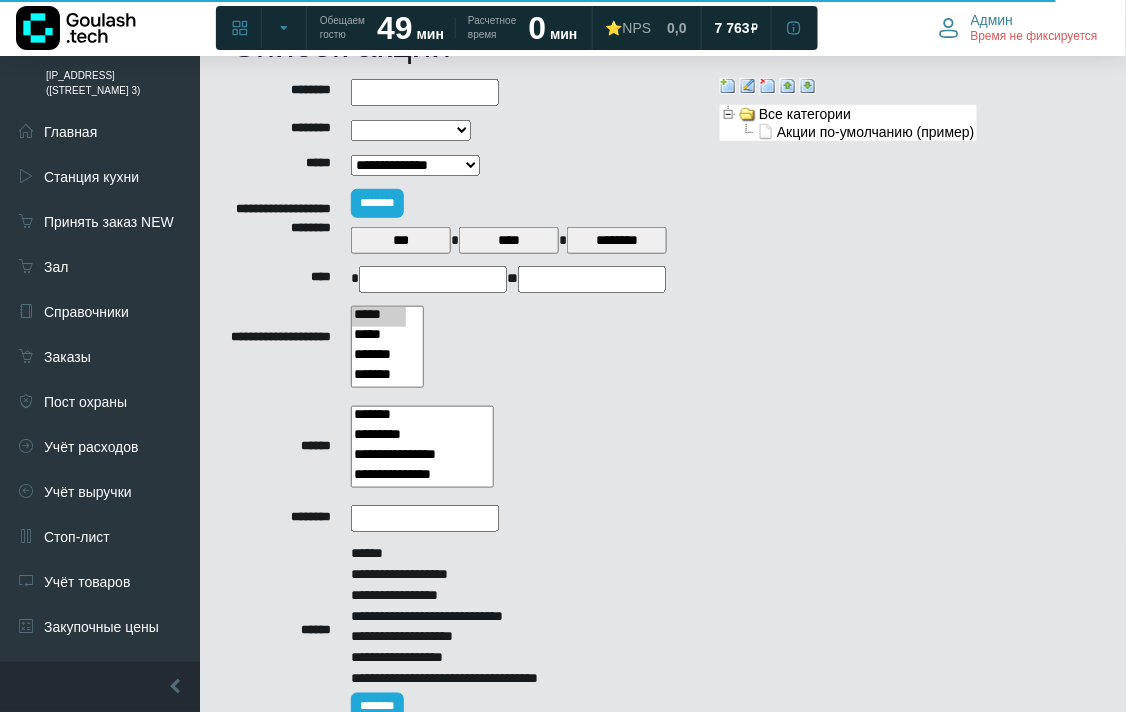 scroll, scrollTop: 343, scrollLeft: 0, axis: vertical 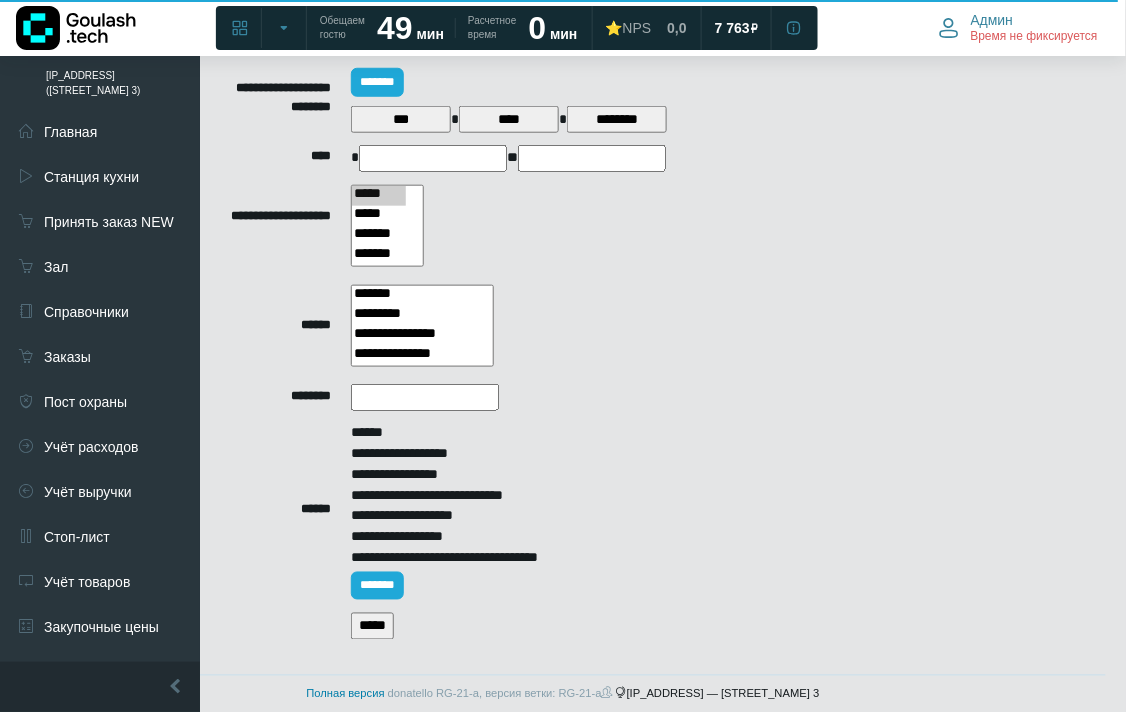 click at bounding box center [535, 400] 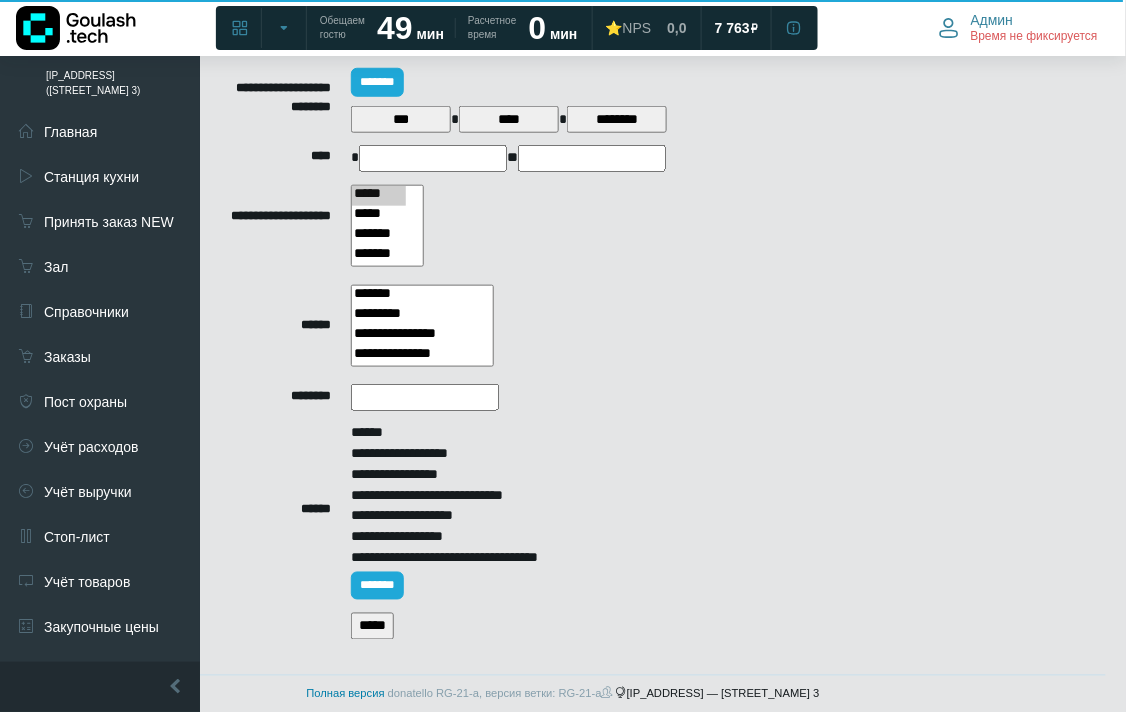 click on "********" at bounding box center [425, 397] 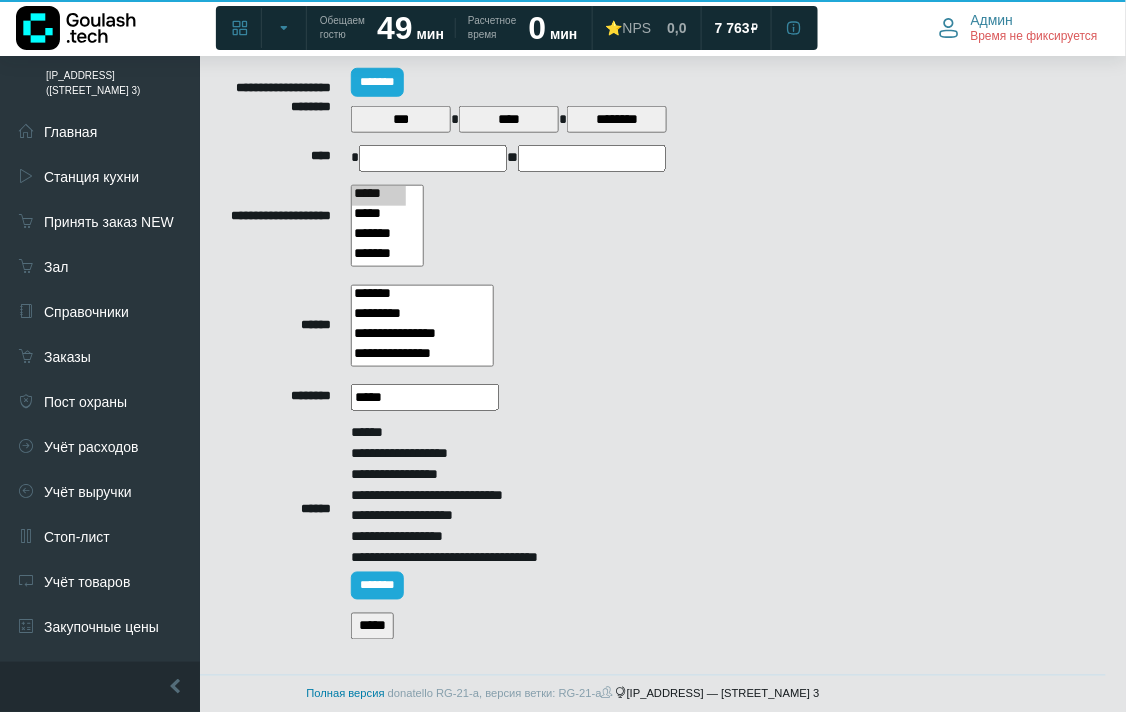 type on "*****" 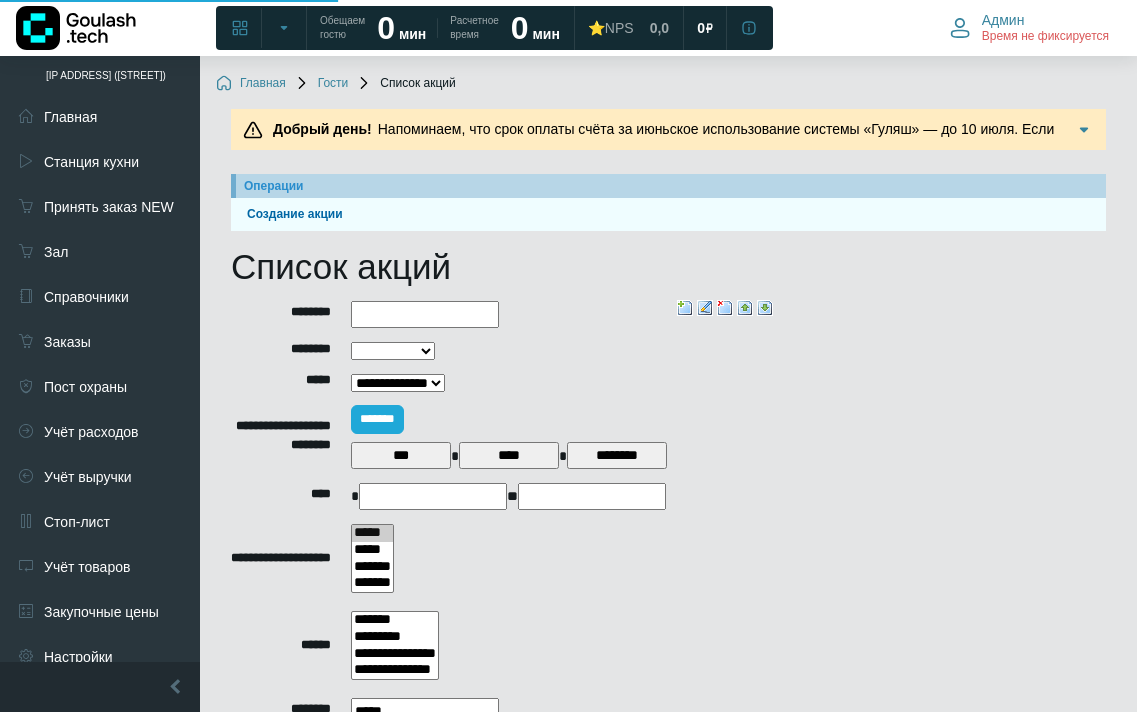 select 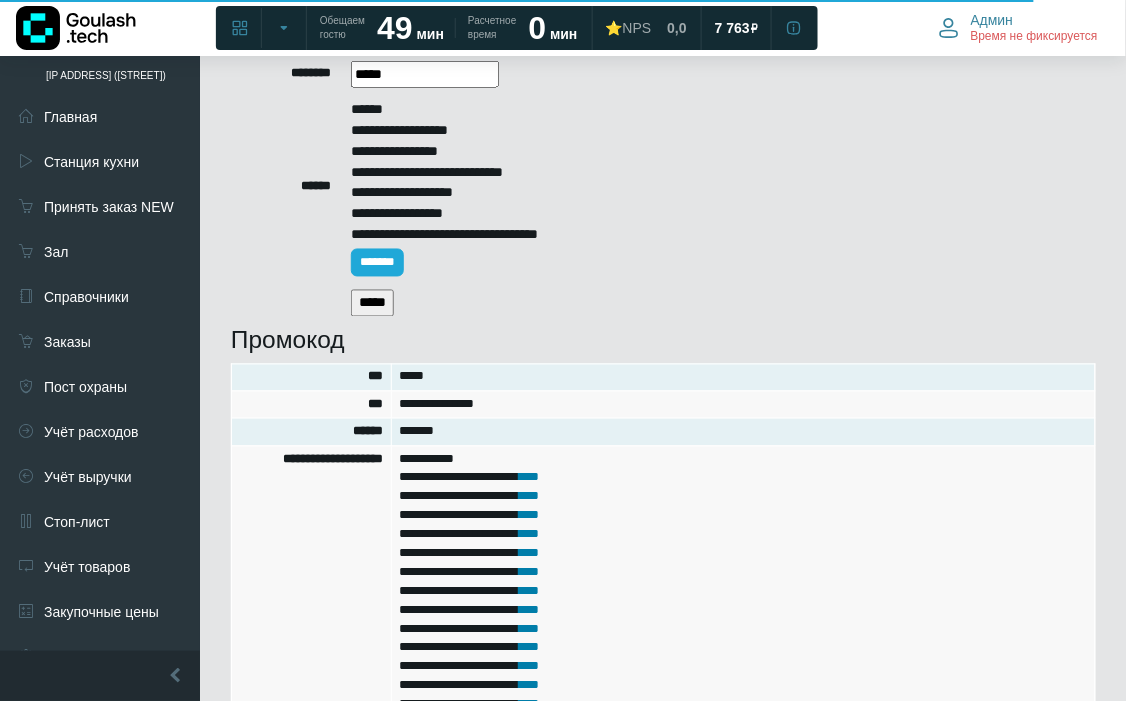 scroll, scrollTop: 1444, scrollLeft: 0, axis: vertical 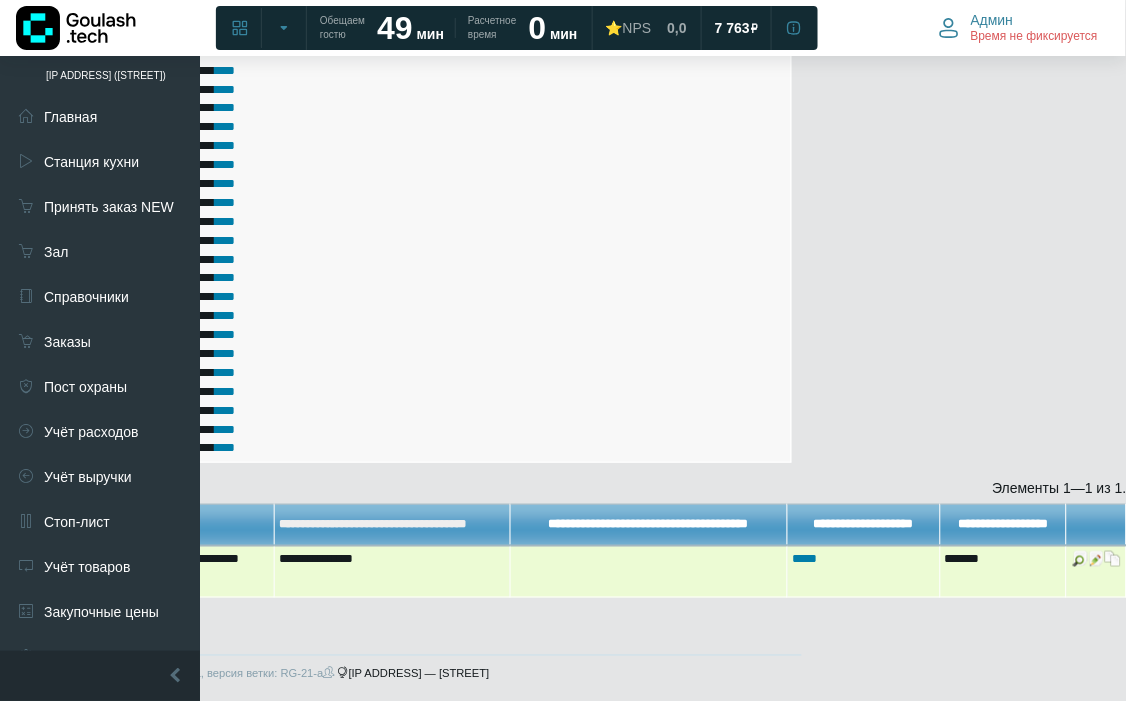click at bounding box center [1097, 559] 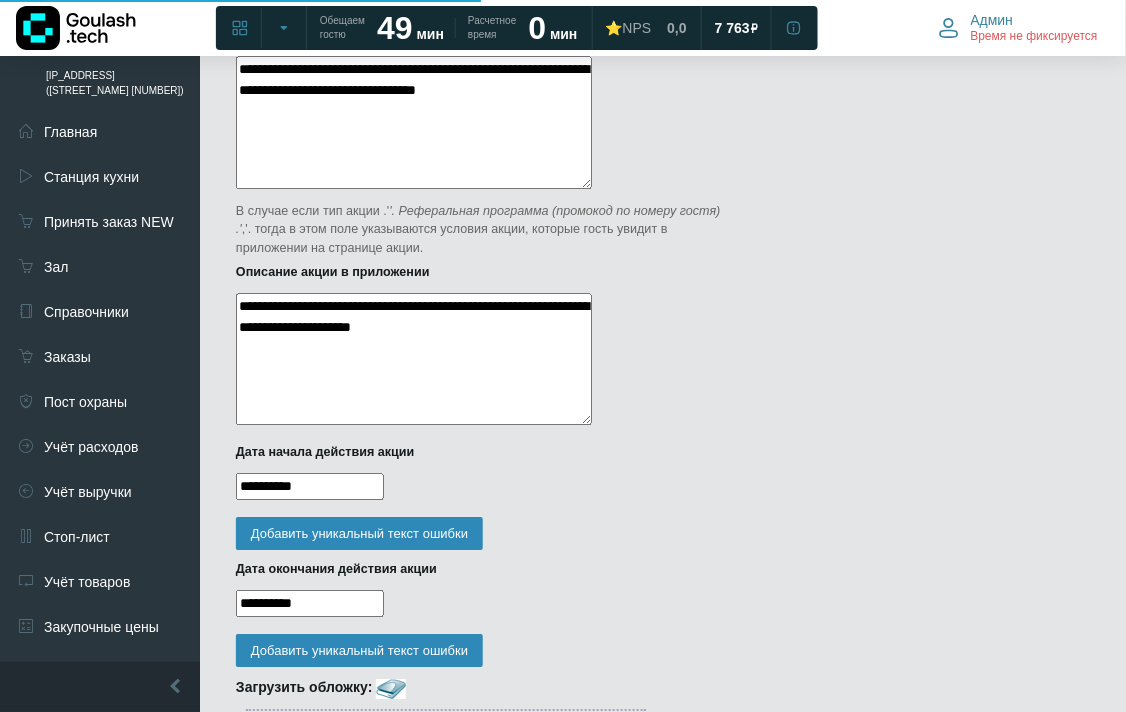 scroll, scrollTop: 1000, scrollLeft: 0, axis: vertical 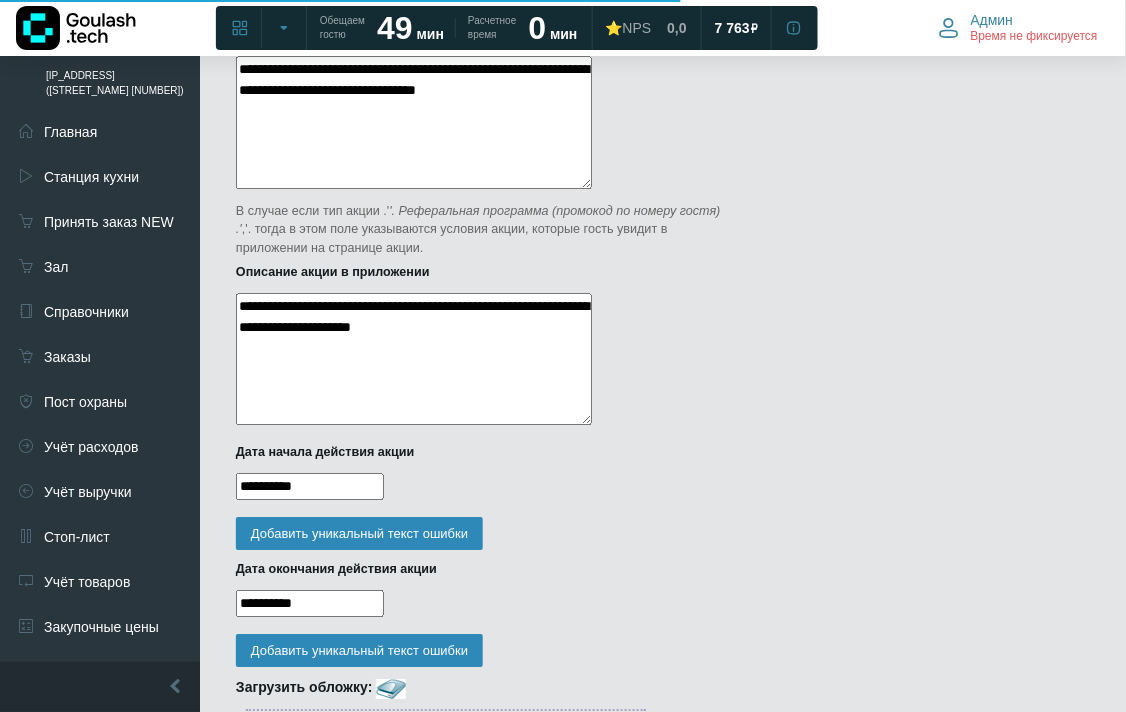 drag, startPoint x: 1125, startPoint y: 228, endPoint x: 1126, endPoint y: 261, distance: 33.01515 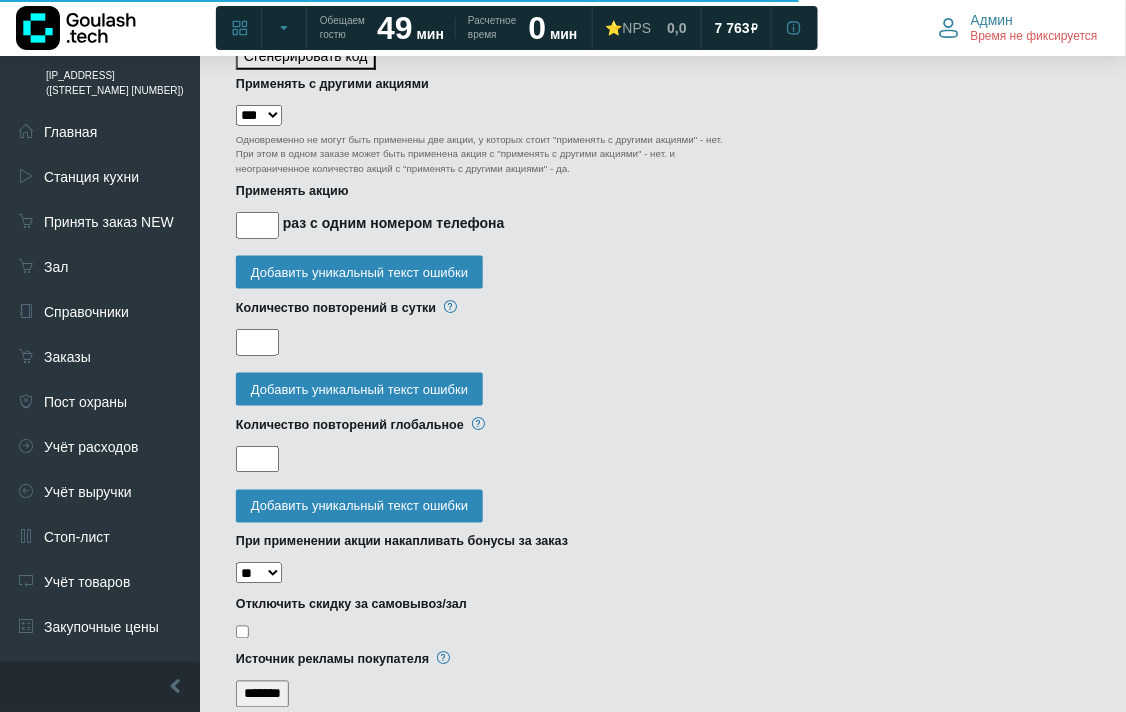 scroll, scrollTop: 3338, scrollLeft: 0, axis: vertical 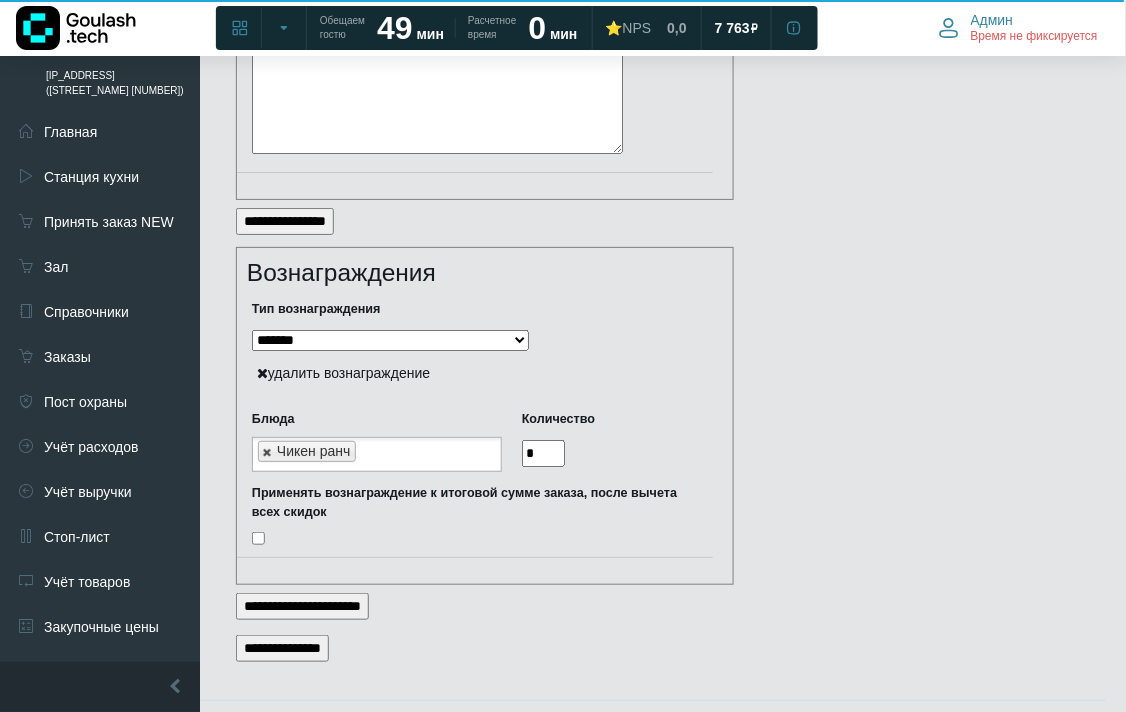 click at bounding box center (268, 452) 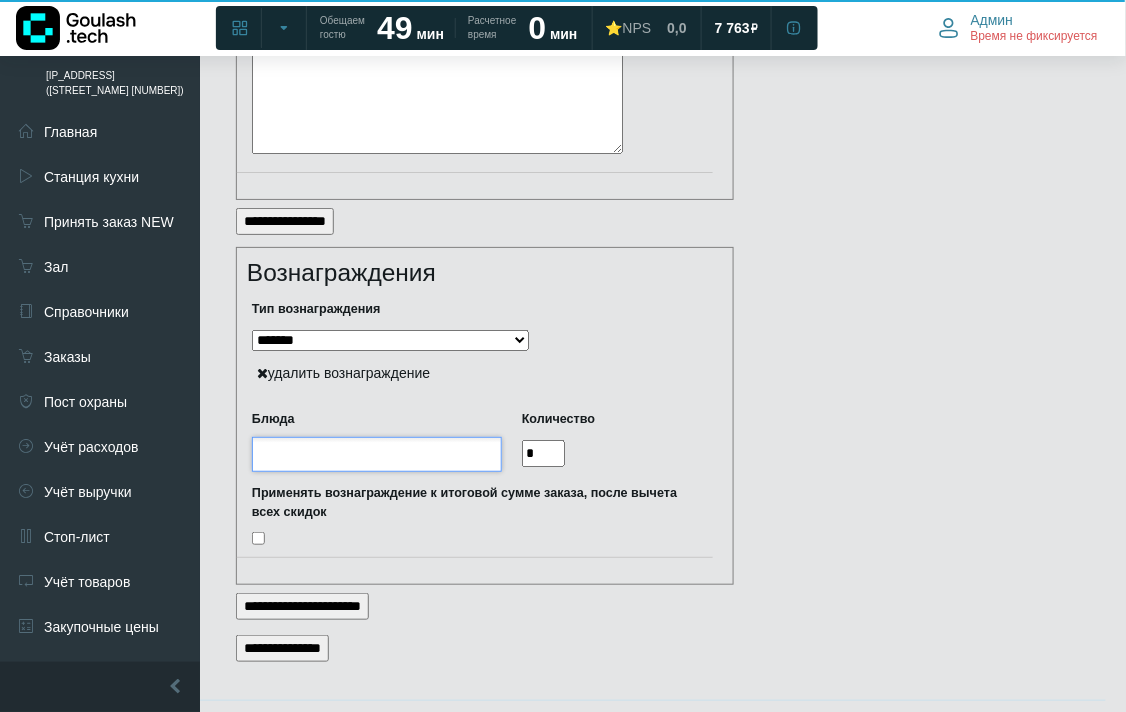 click on "Дашборд текущей смены
Швецова 3
Подразделение не найдено" at bounding box center (563, -1295) 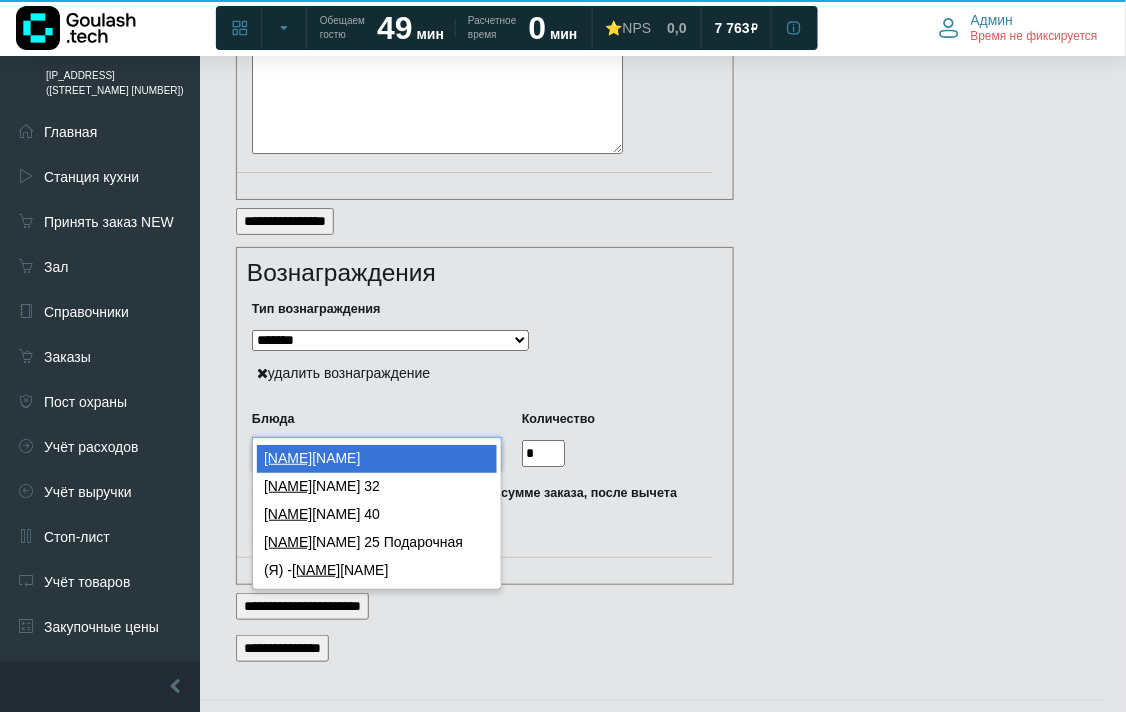 type on "***" 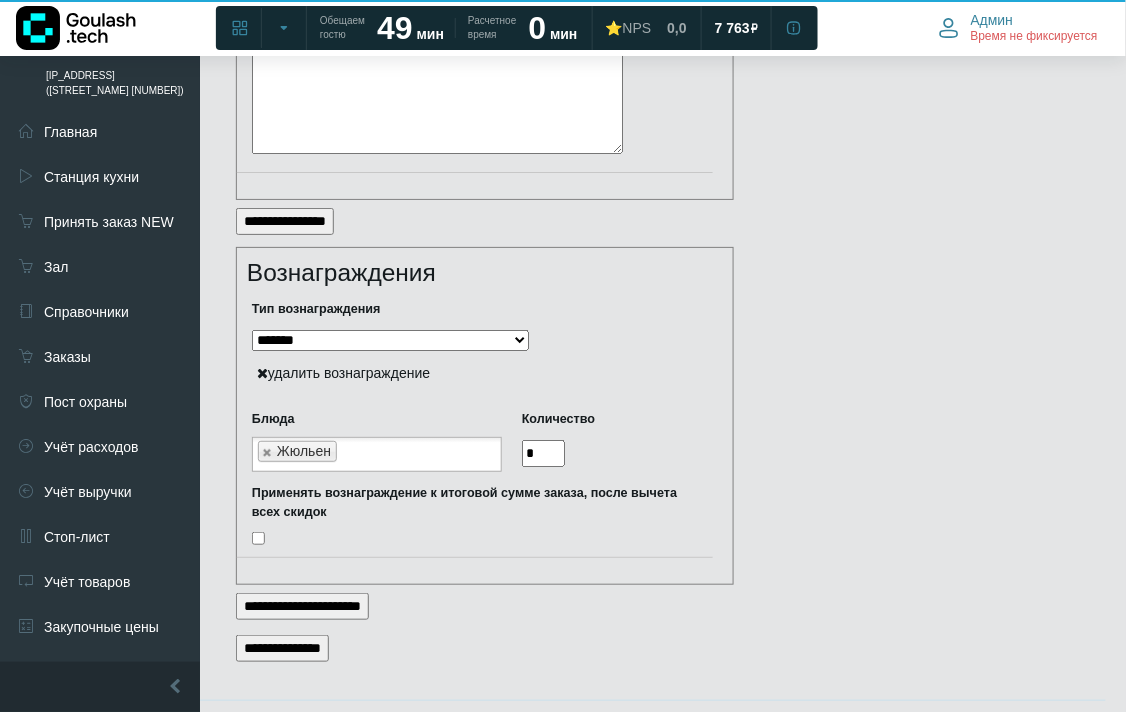 click on "**********" at bounding box center (282, 648) 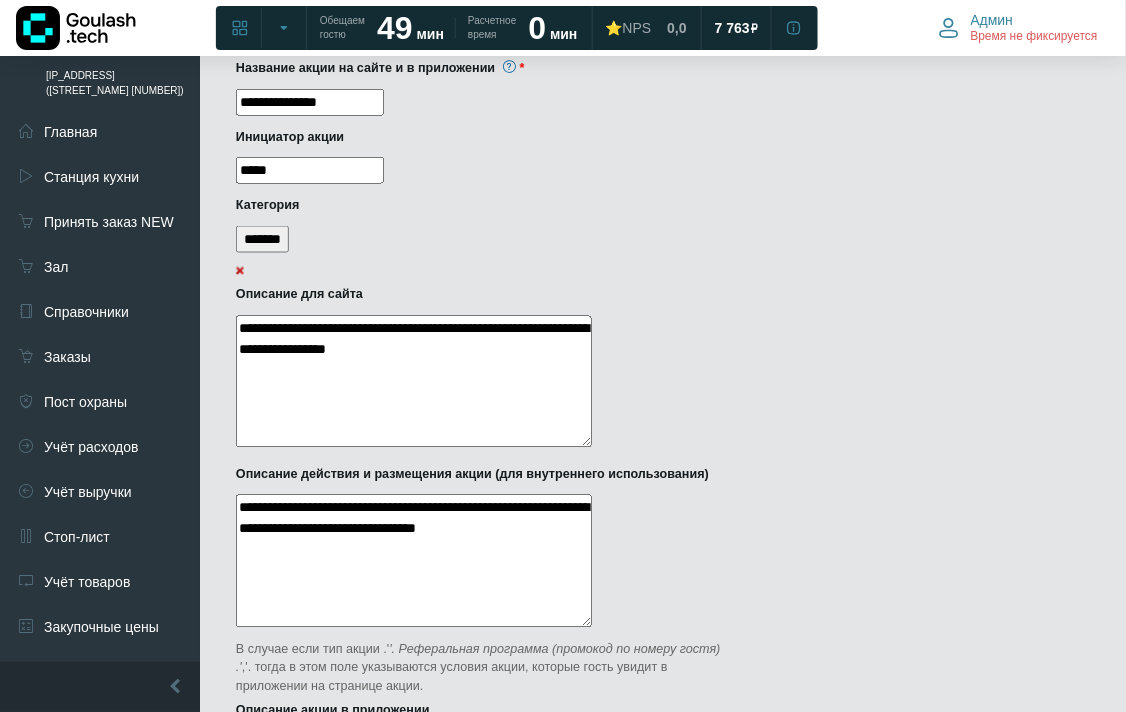 scroll, scrollTop: 1116, scrollLeft: 0, axis: vertical 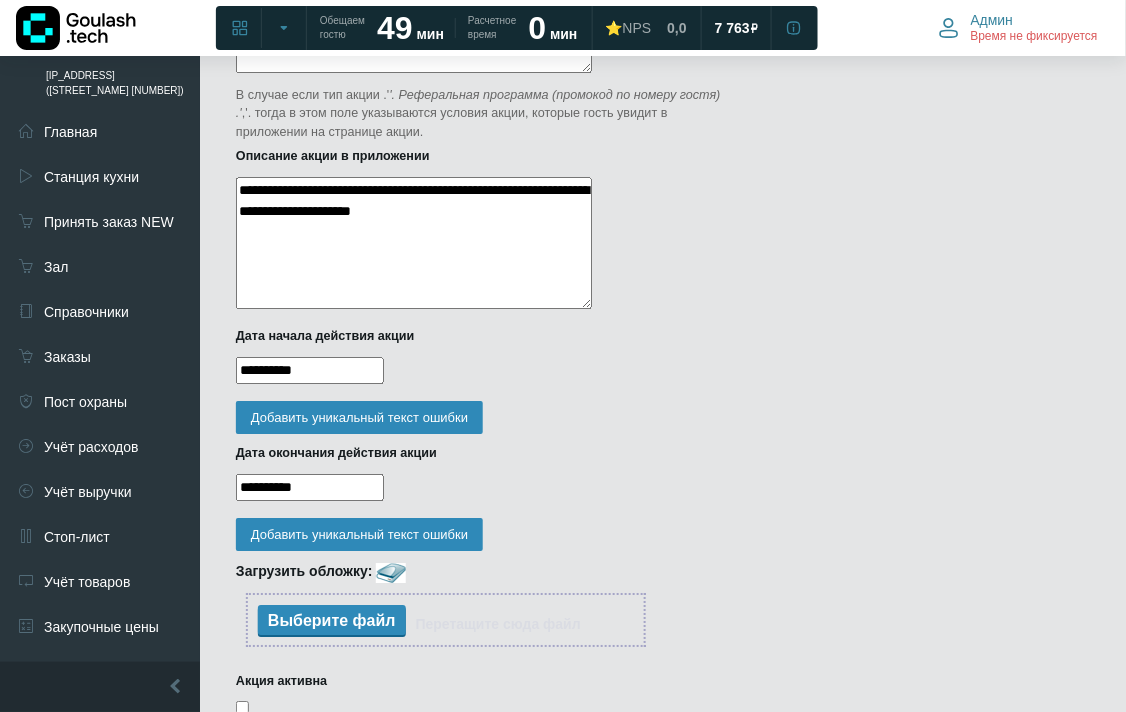 click on "**********" at bounding box center (414, 243) 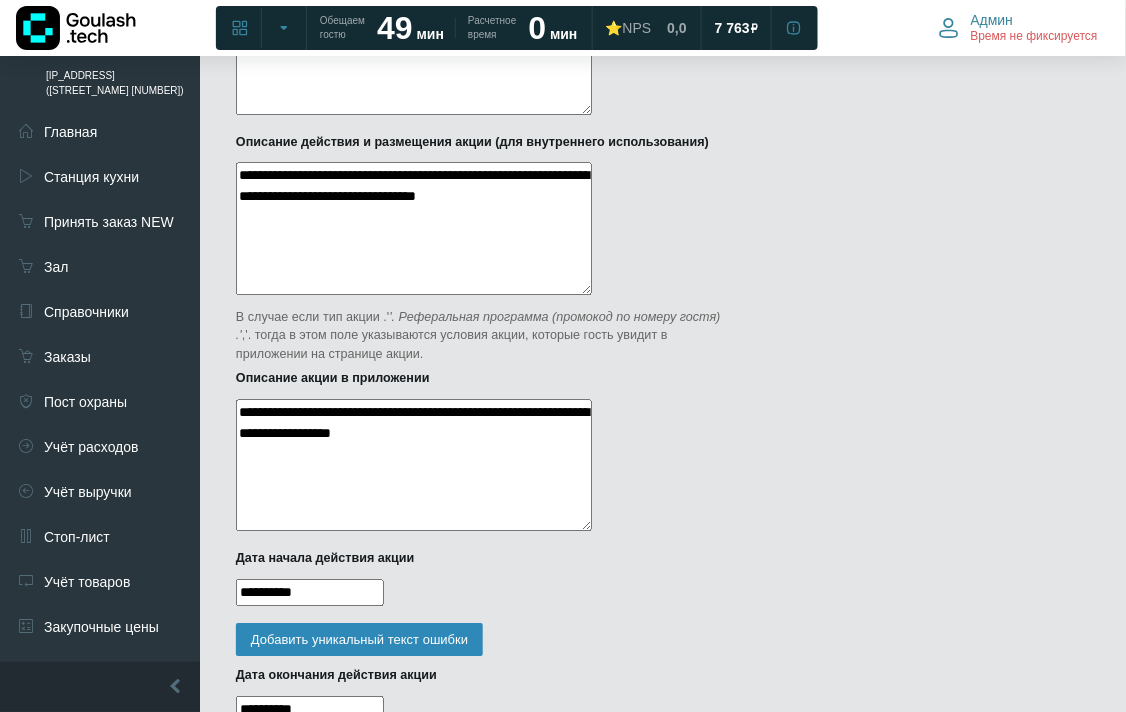 scroll, scrollTop: 672, scrollLeft: 0, axis: vertical 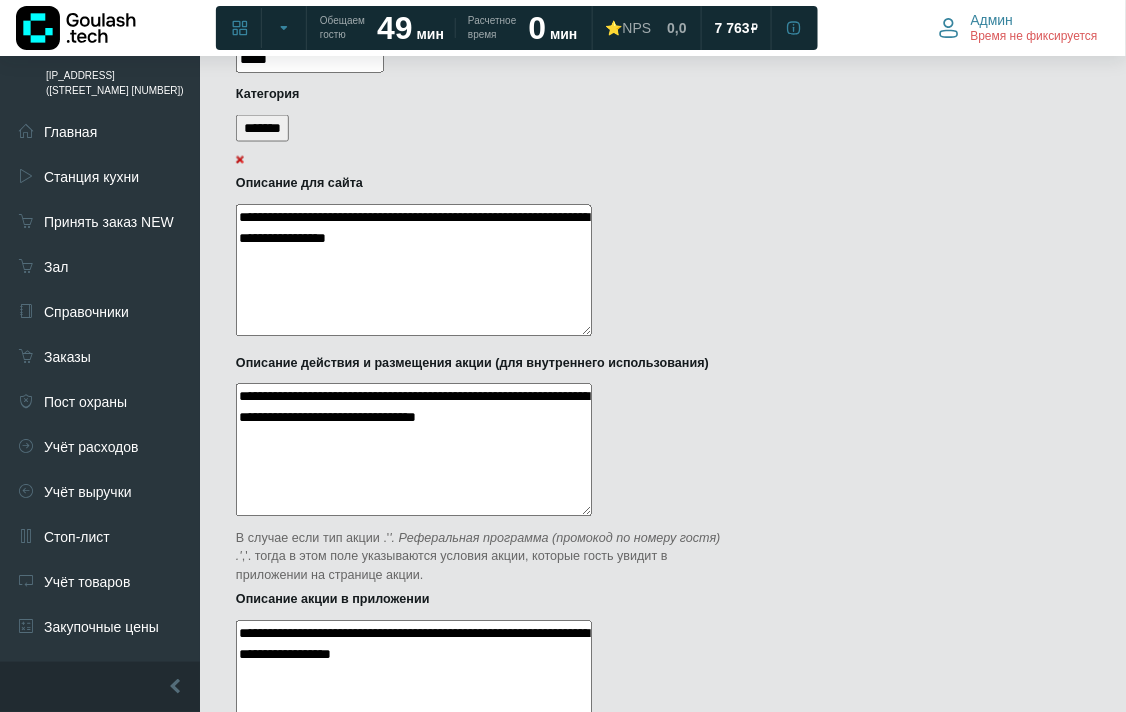 type on "**********" 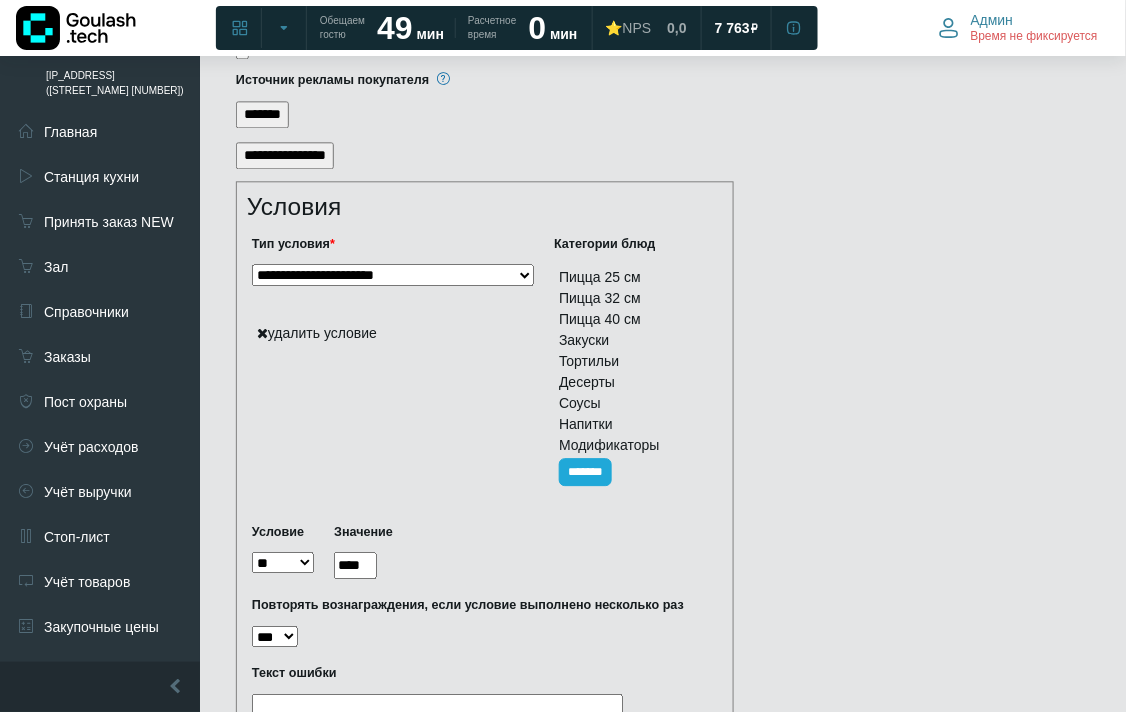 scroll, scrollTop: 3338, scrollLeft: 0, axis: vertical 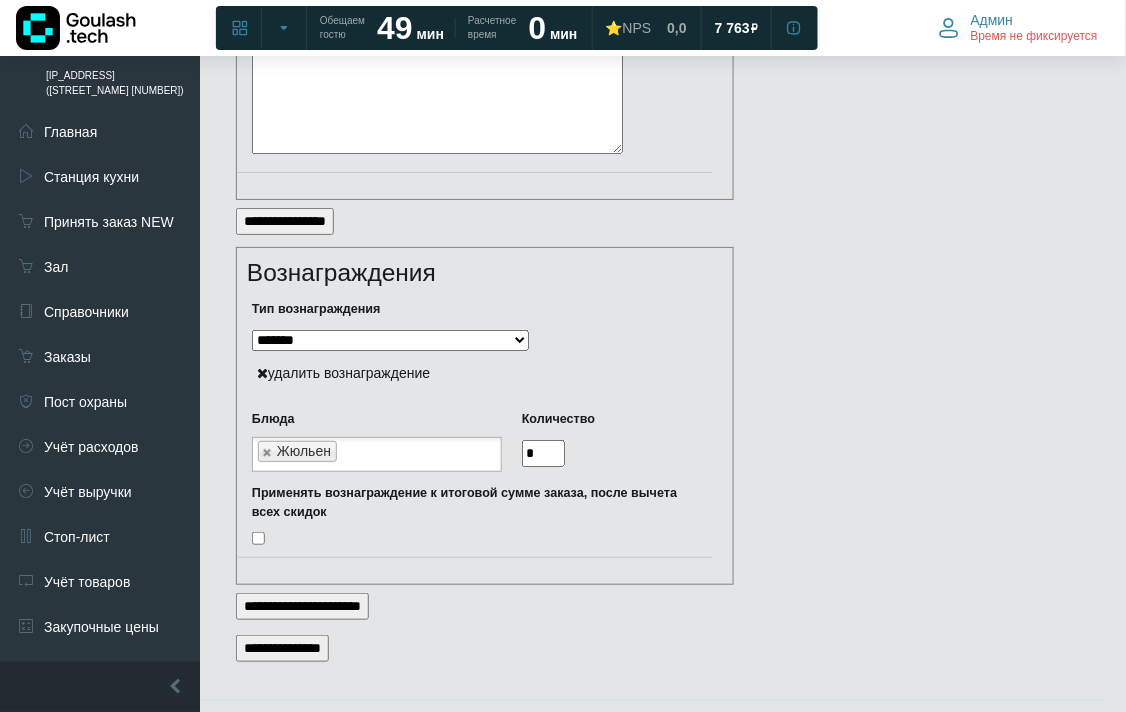 type on "**********" 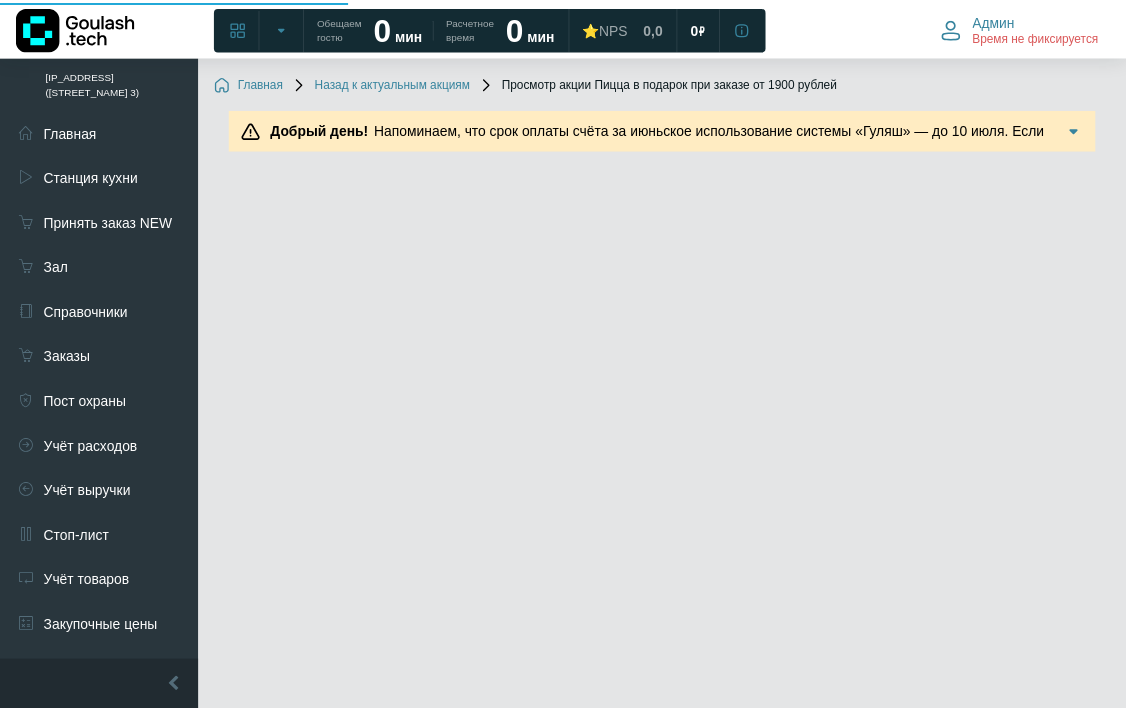 scroll, scrollTop: 0, scrollLeft: 0, axis: both 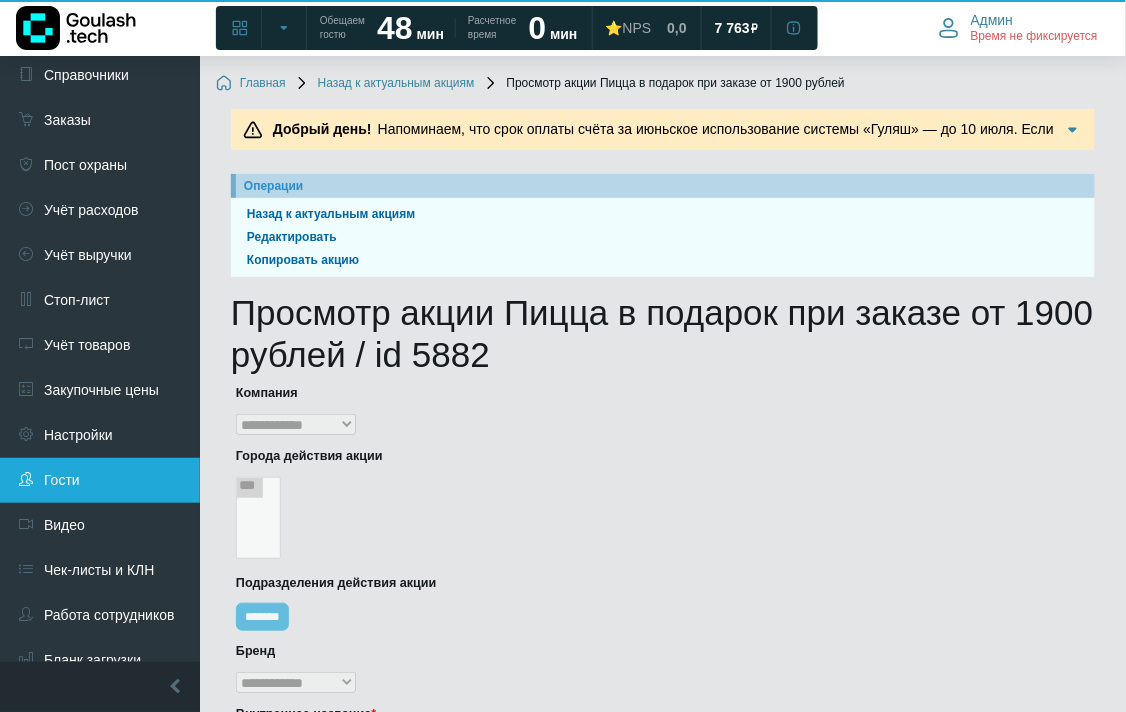 click on "Гости" at bounding box center (100, 480) 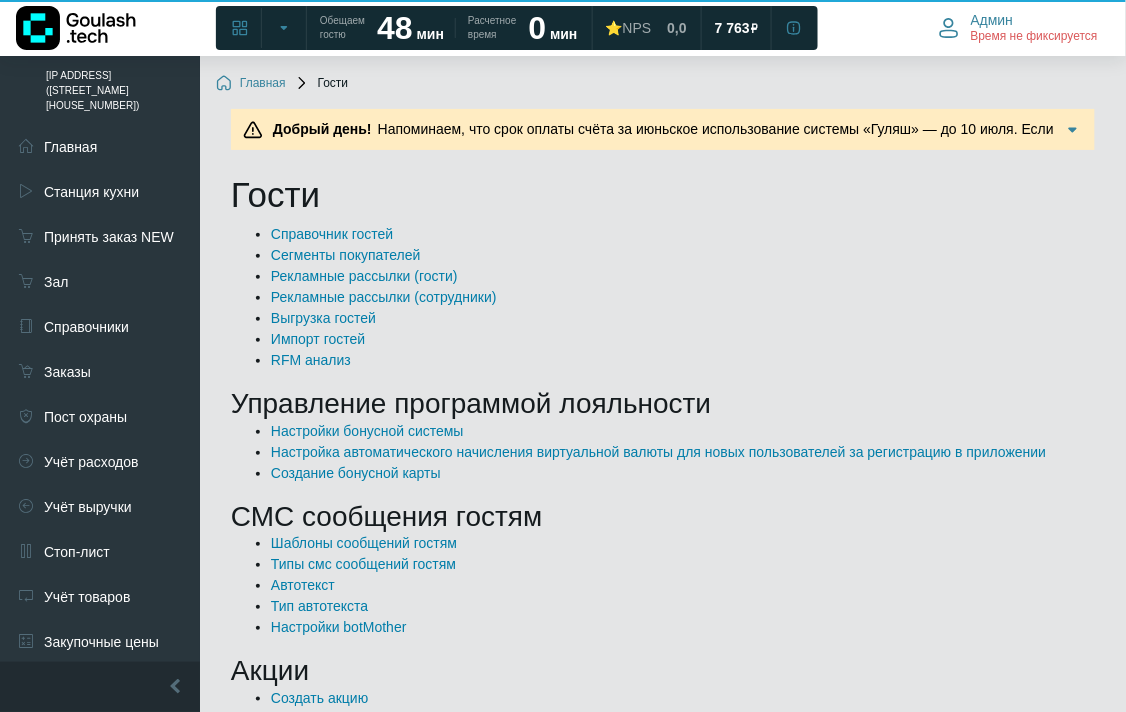 scroll, scrollTop: 555, scrollLeft: 0, axis: vertical 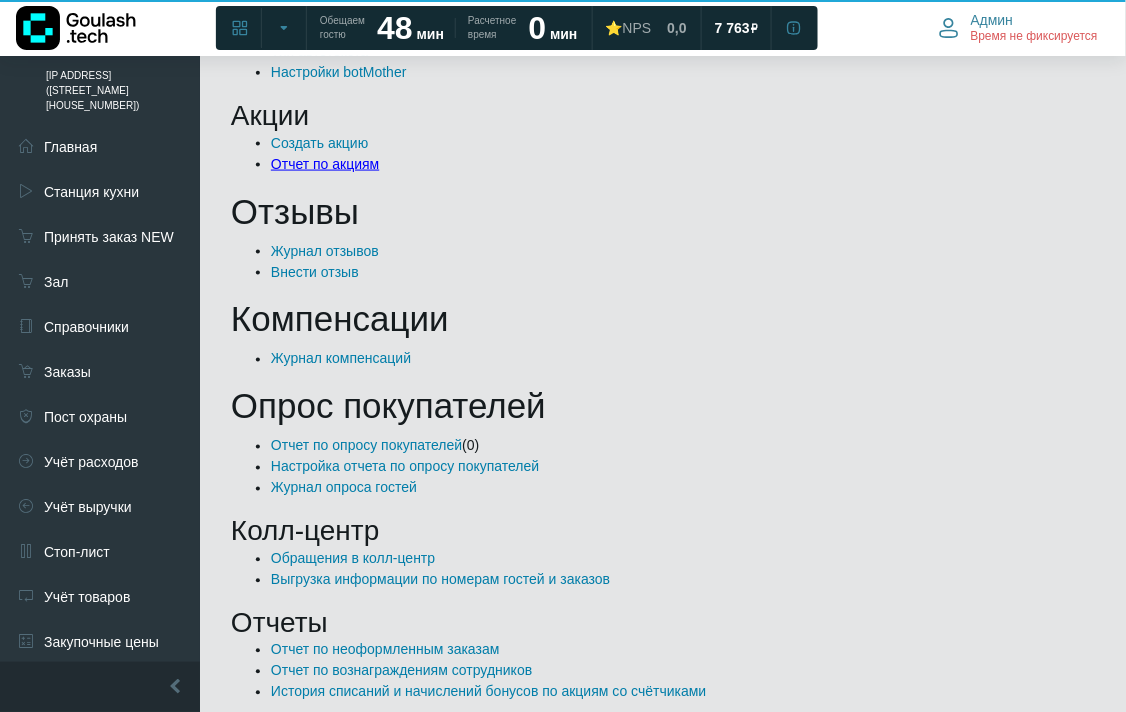 click on "Отчет по акциям" at bounding box center (325, 164) 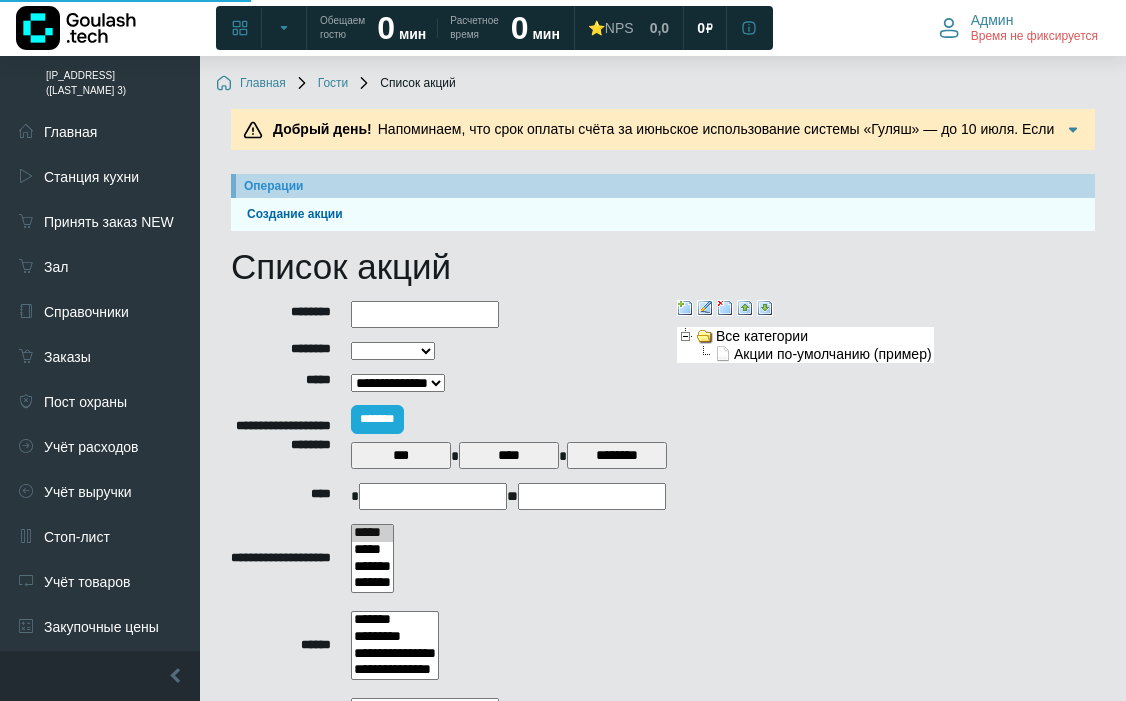 select 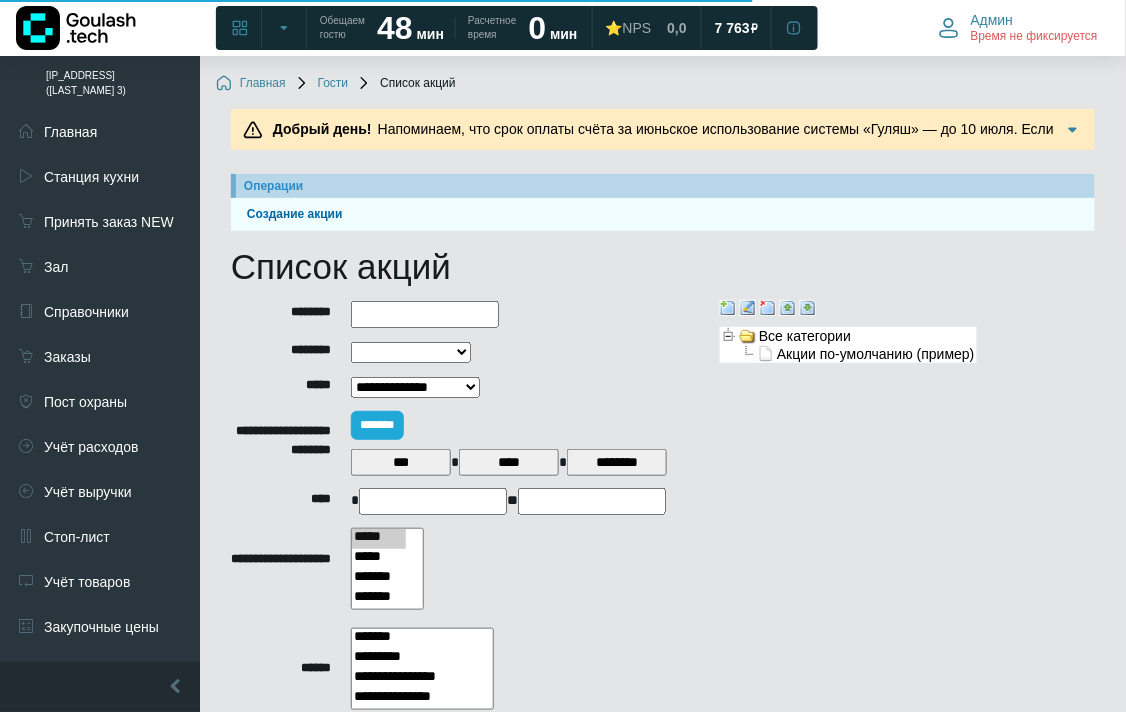 scroll, scrollTop: 343, scrollLeft: 0, axis: vertical 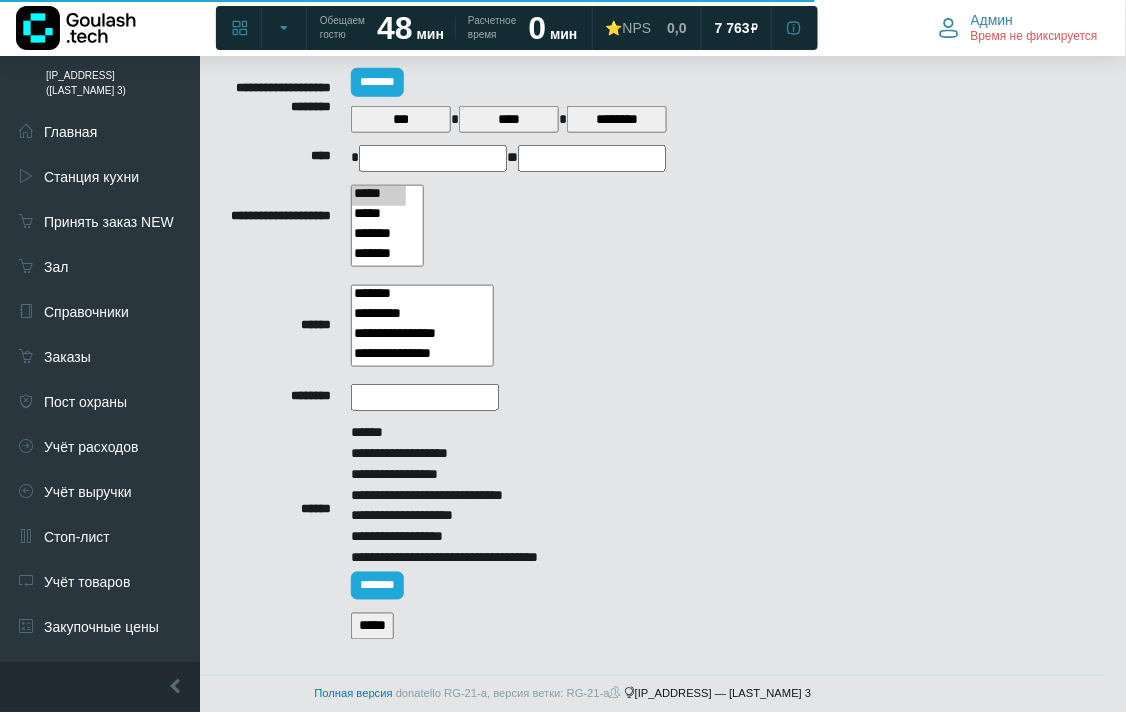 click on "********" at bounding box center (425, 397) 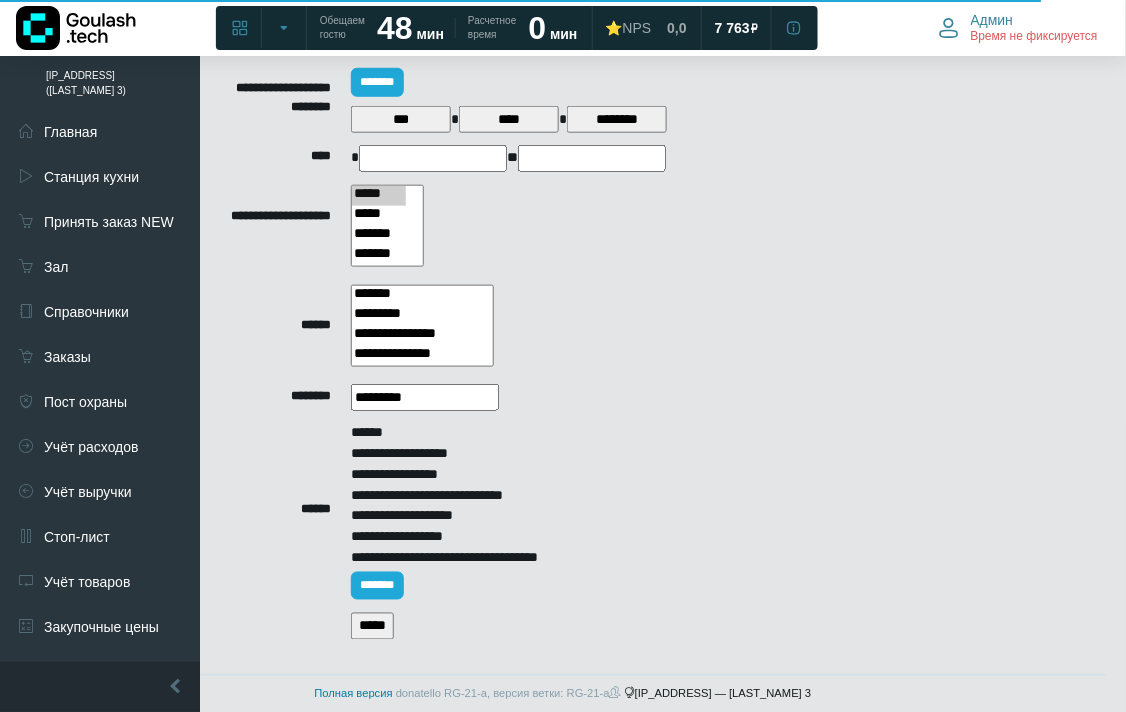 type on "*********" 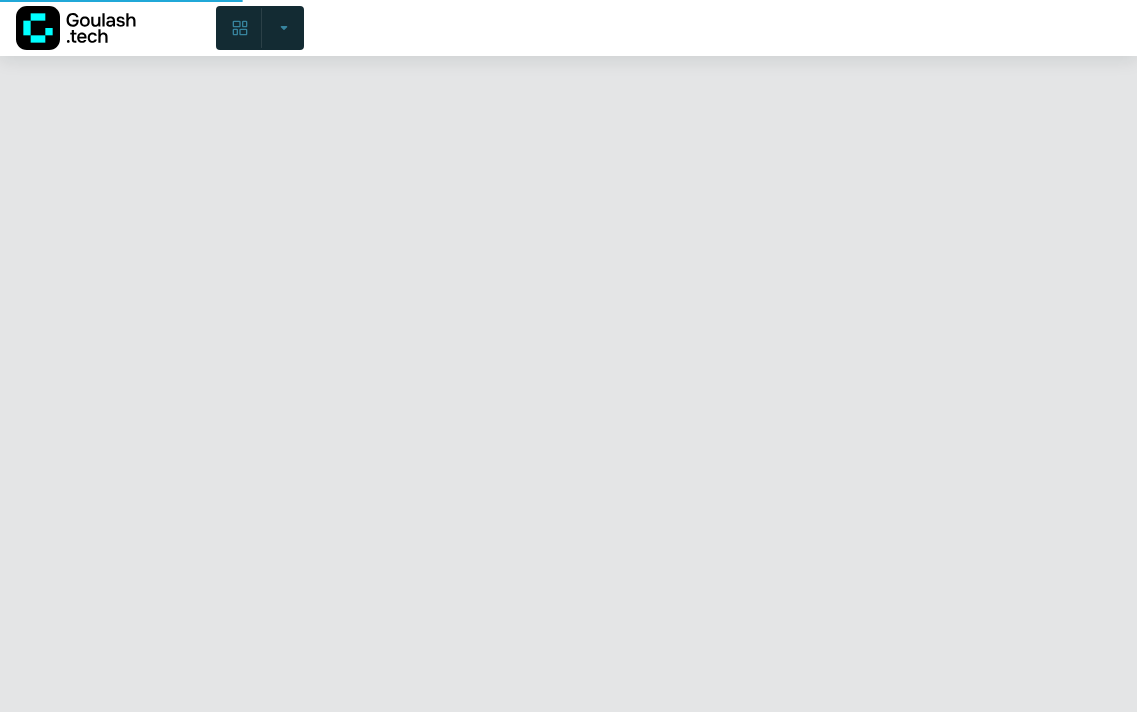 scroll, scrollTop: 0, scrollLeft: 0, axis: both 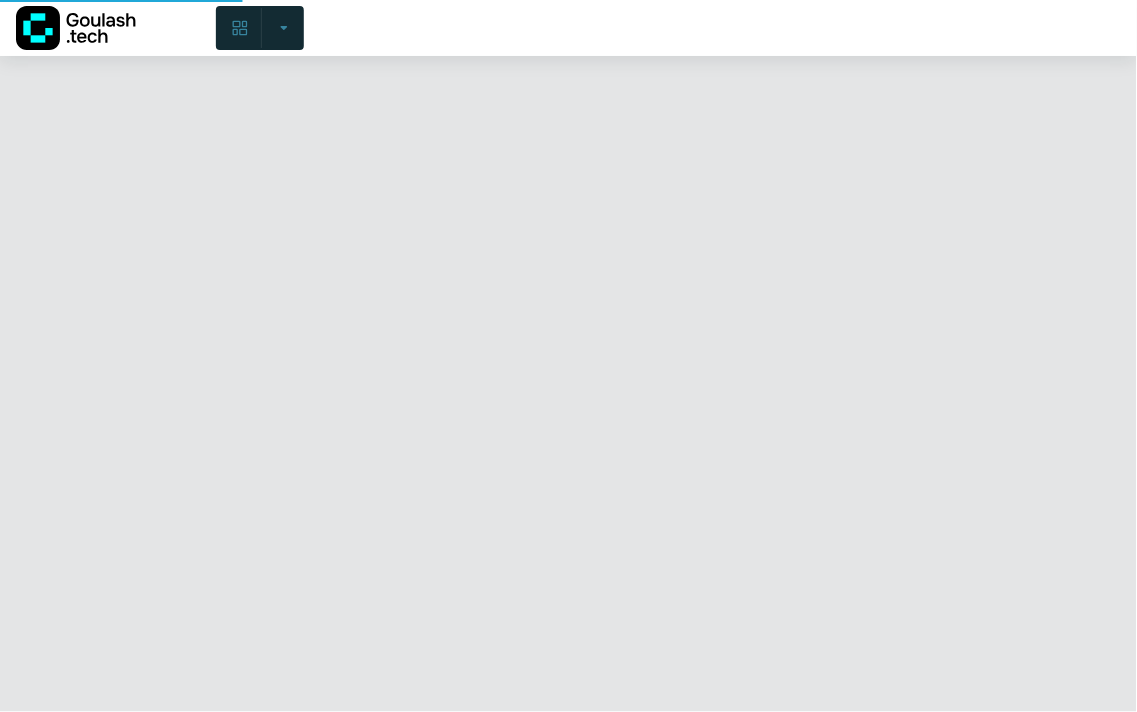 select 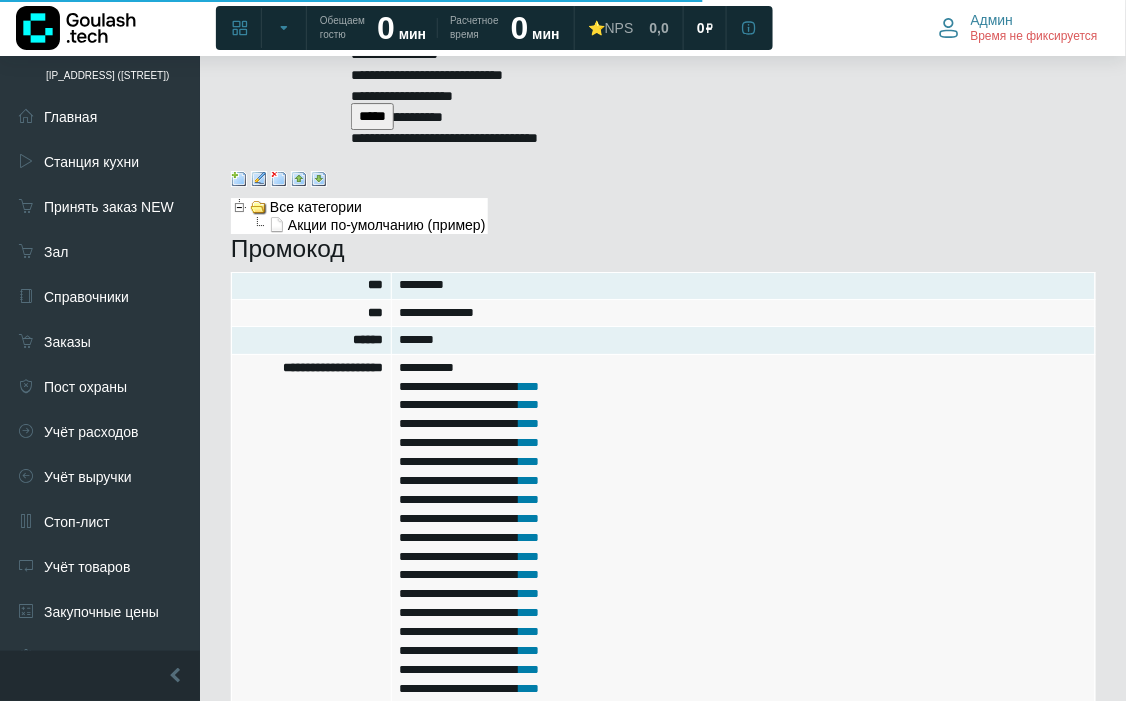 scroll, scrollTop: 2894, scrollLeft: 0, axis: vertical 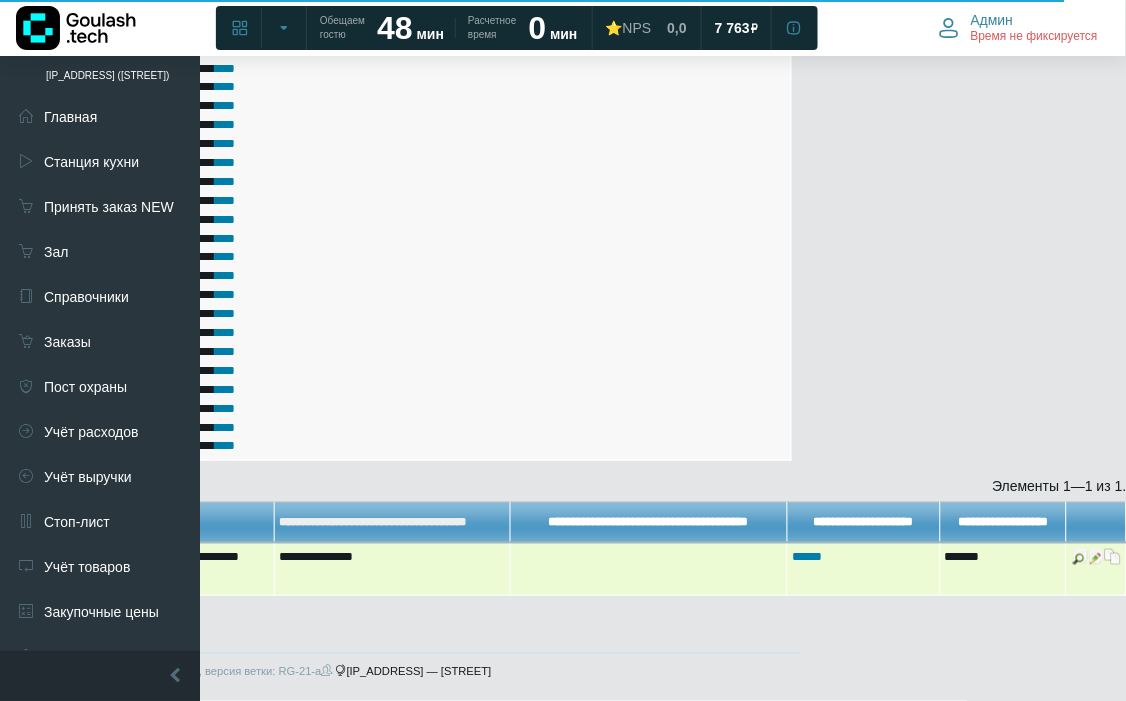 click at bounding box center [1097, 557] 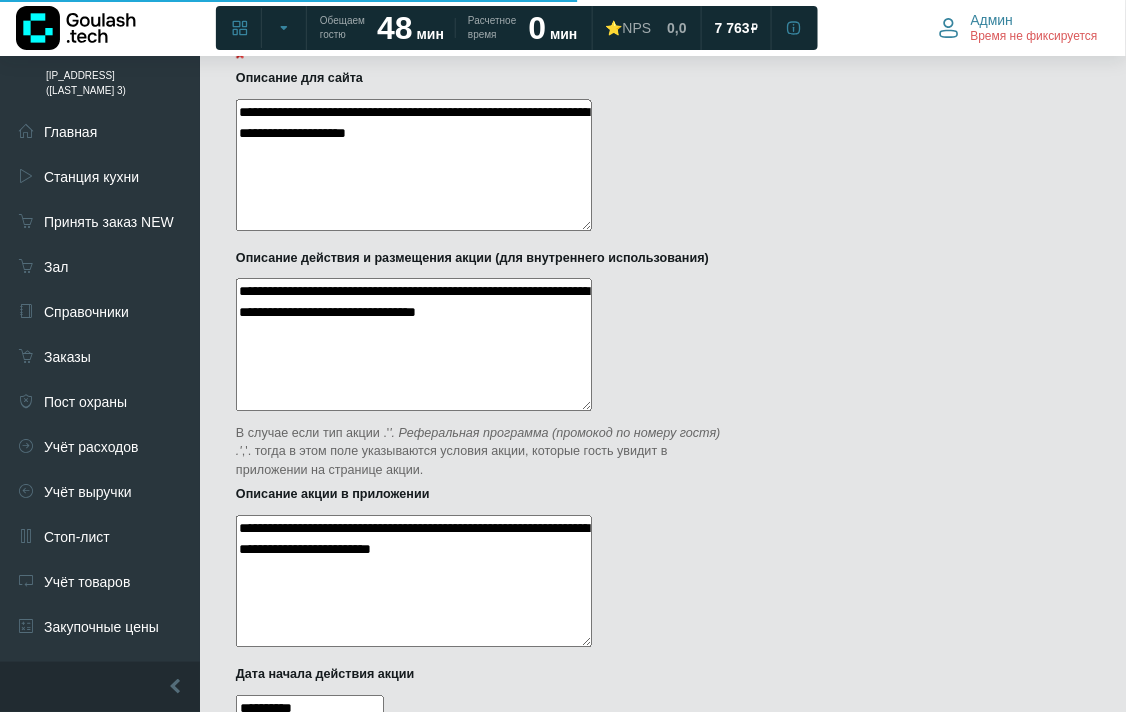 scroll, scrollTop: 555, scrollLeft: 0, axis: vertical 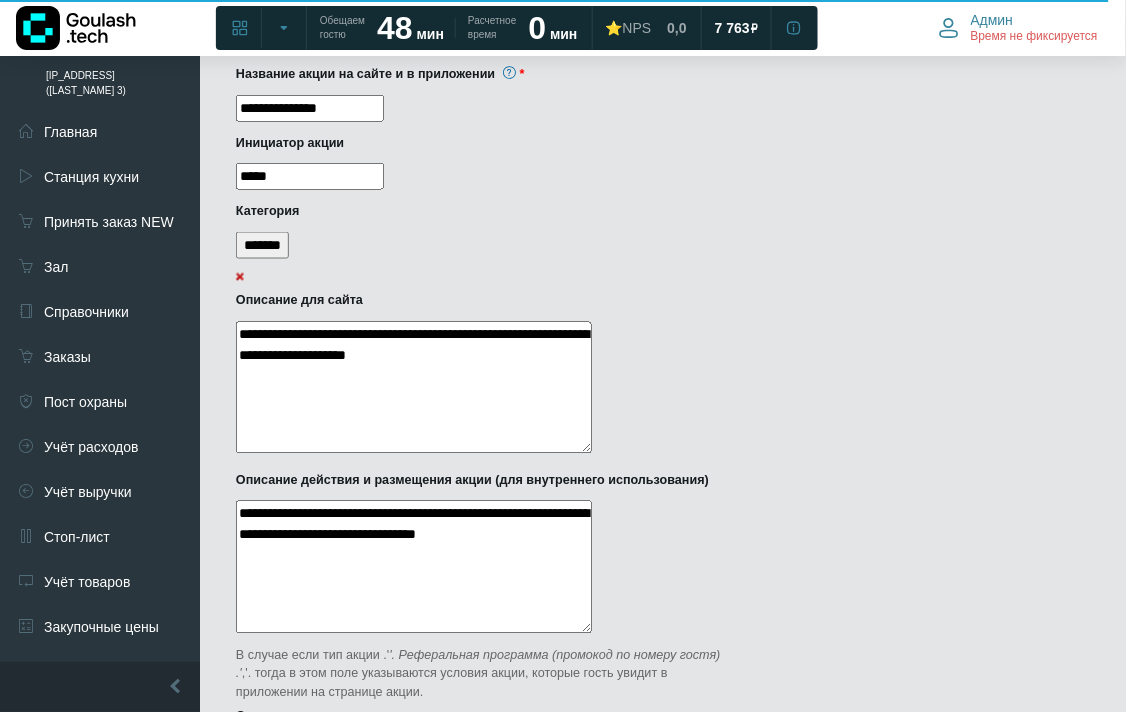 click on "**********" at bounding box center [414, 388] 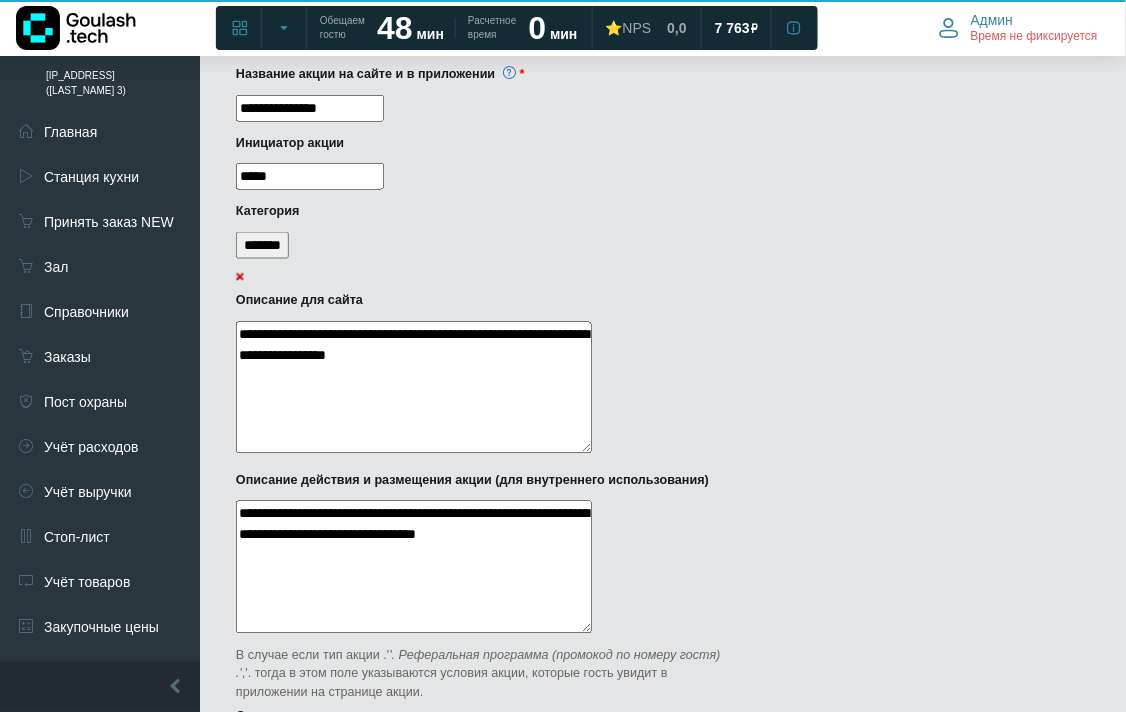 scroll, scrollTop: 1000, scrollLeft: 0, axis: vertical 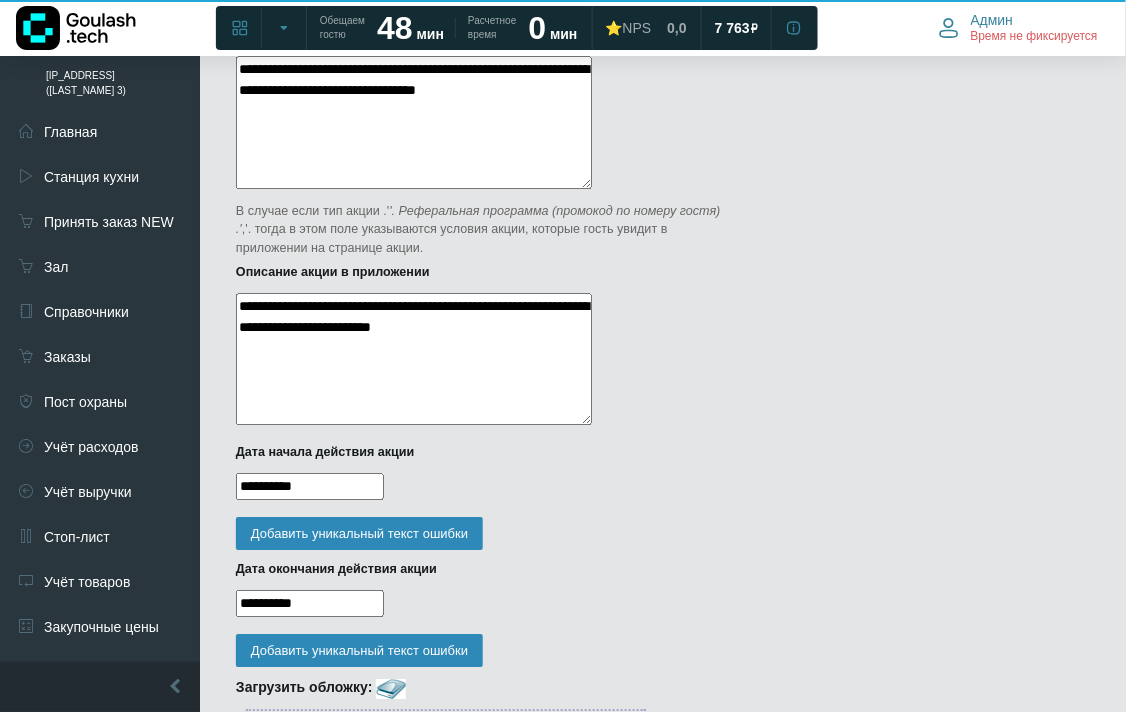type on "**********" 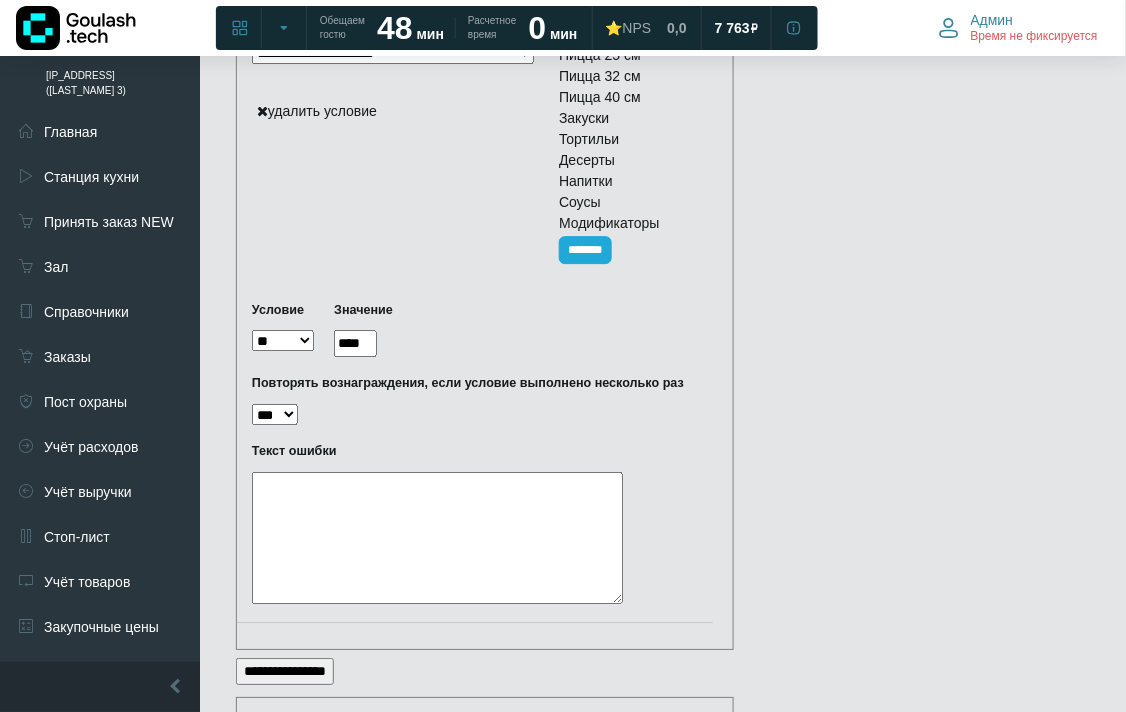 scroll, scrollTop: 3333, scrollLeft: 0, axis: vertical 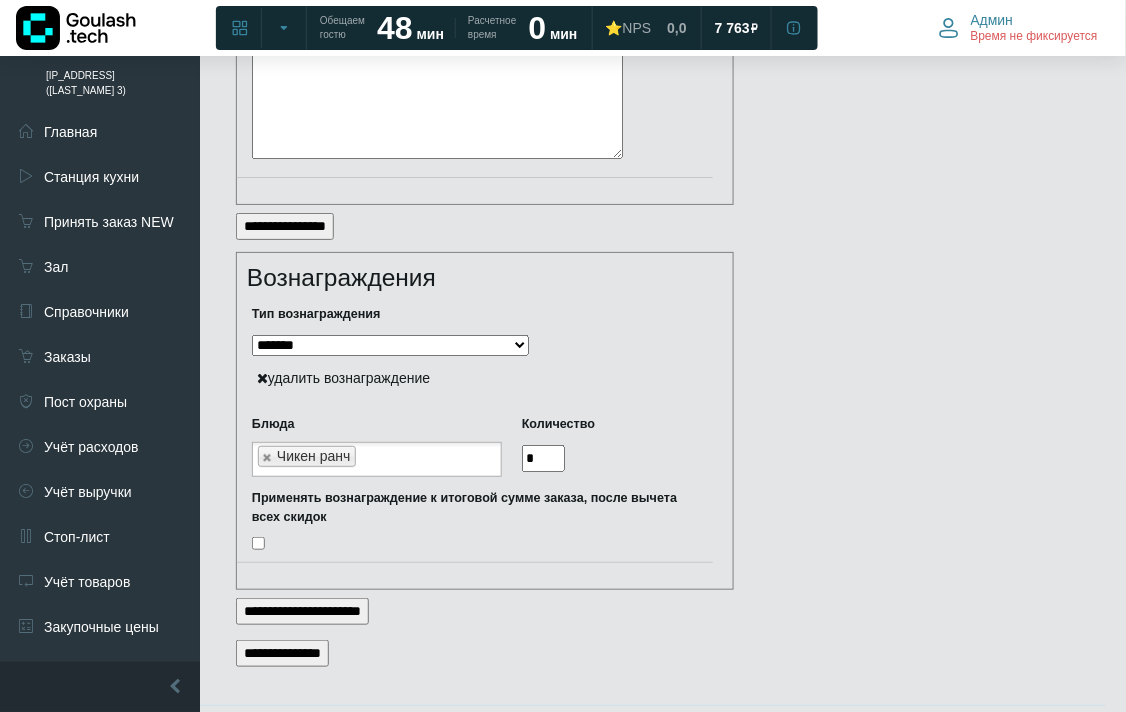 type on "**********" 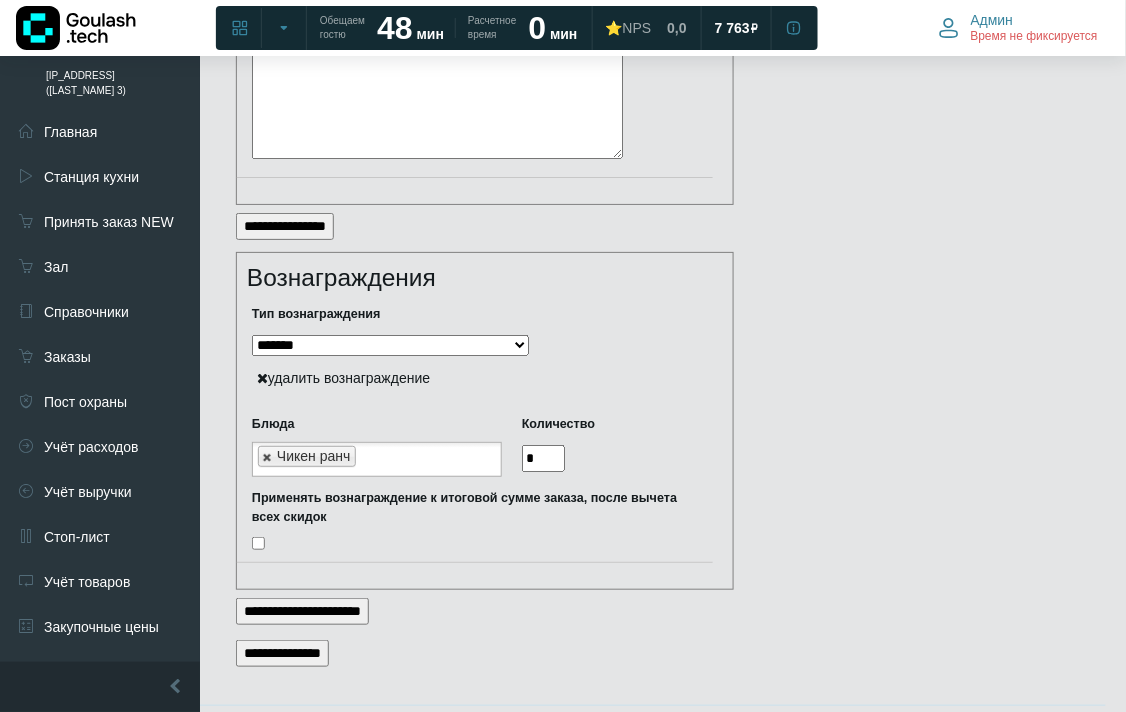 click at bounding box center (268, 457) 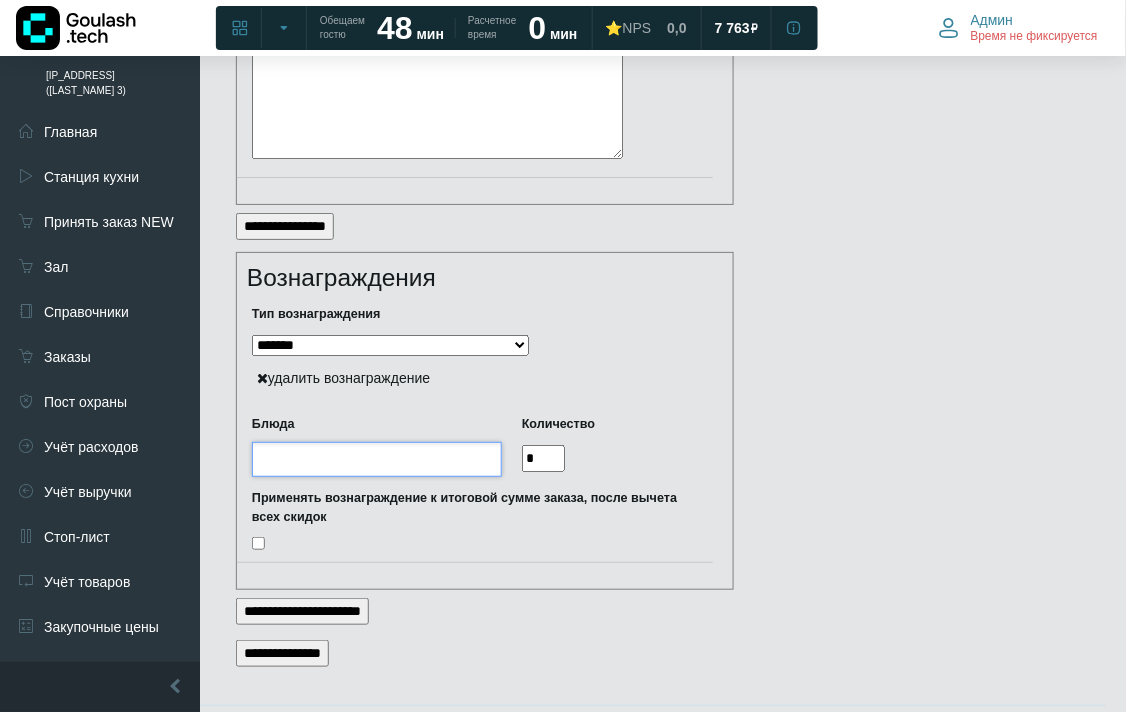 click on "Дашборд текущей смены
Швецова 3
Подразделение не найдено" at bounding box center [563, -1290] 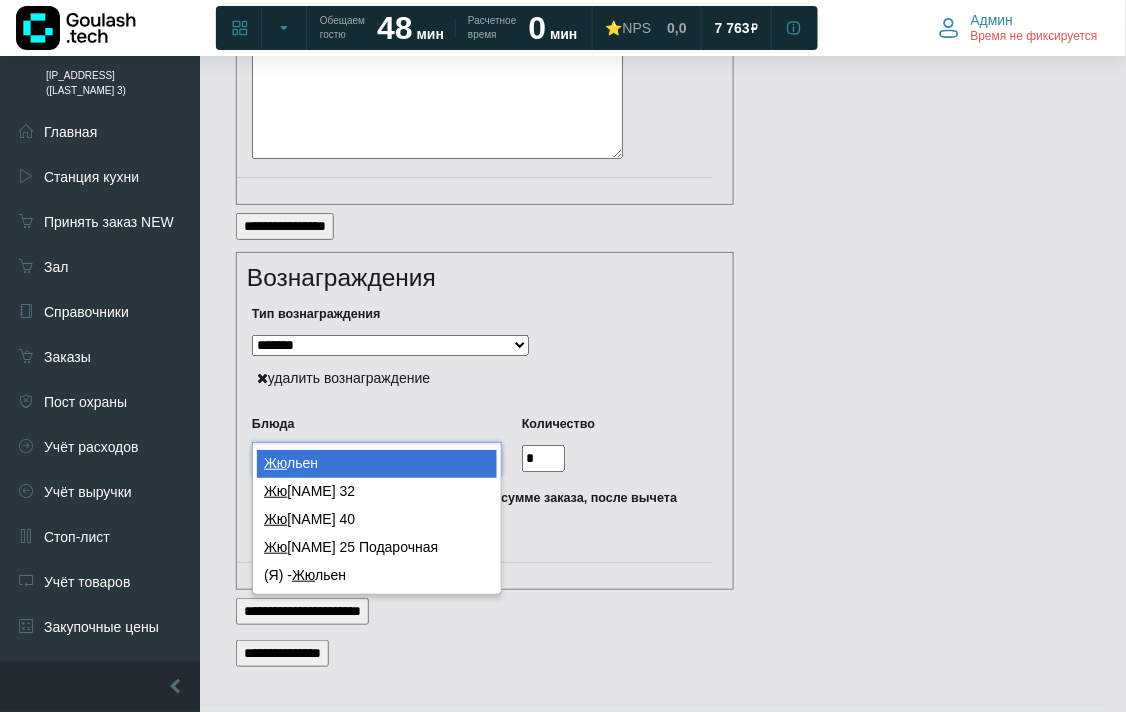type on "**" 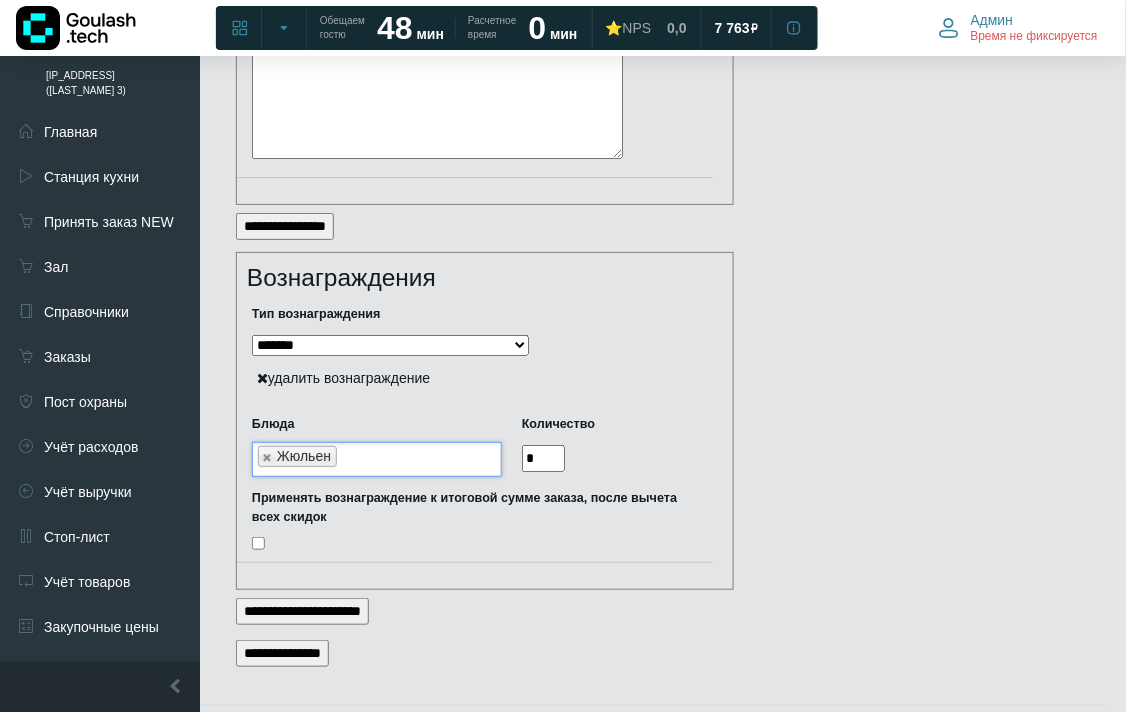 click on "**********" at bounding box center (282, 653) 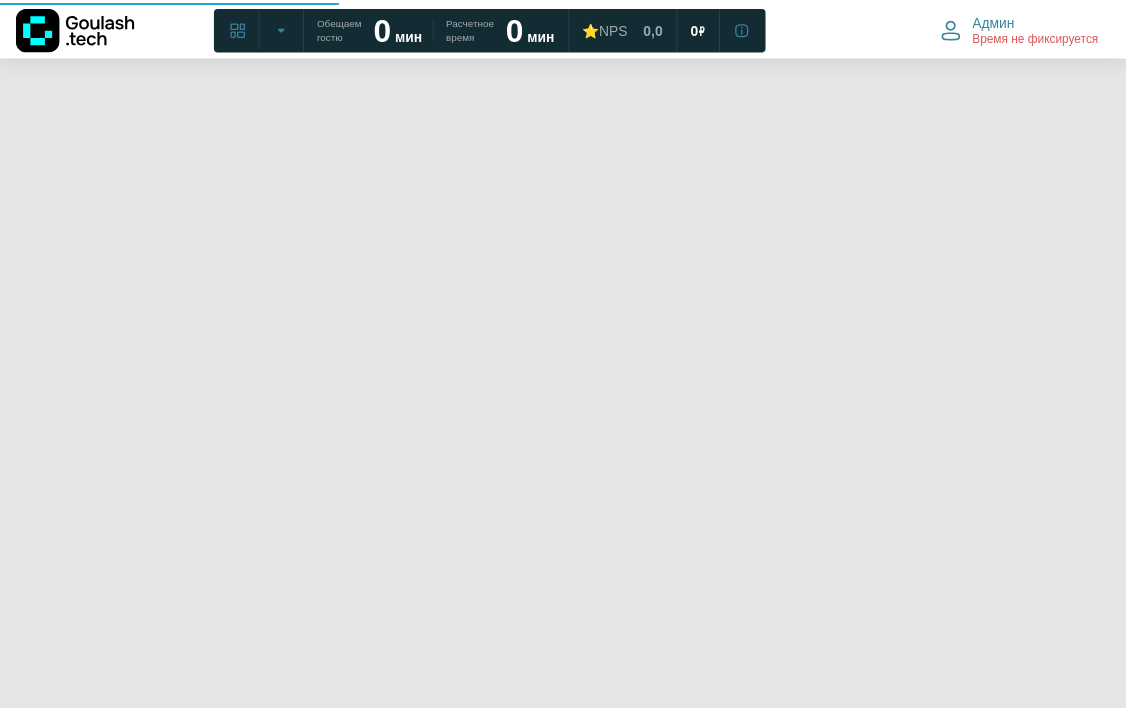 scroll, scrollTop: 0, scrollLeft: 0, axis: both 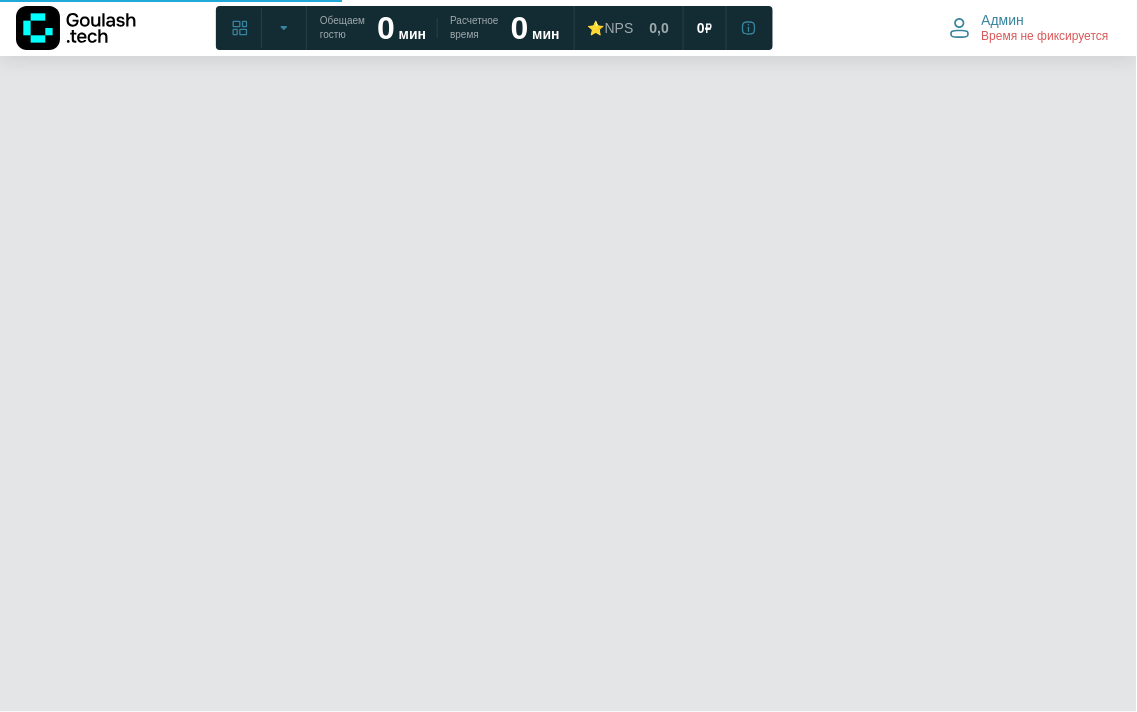 select 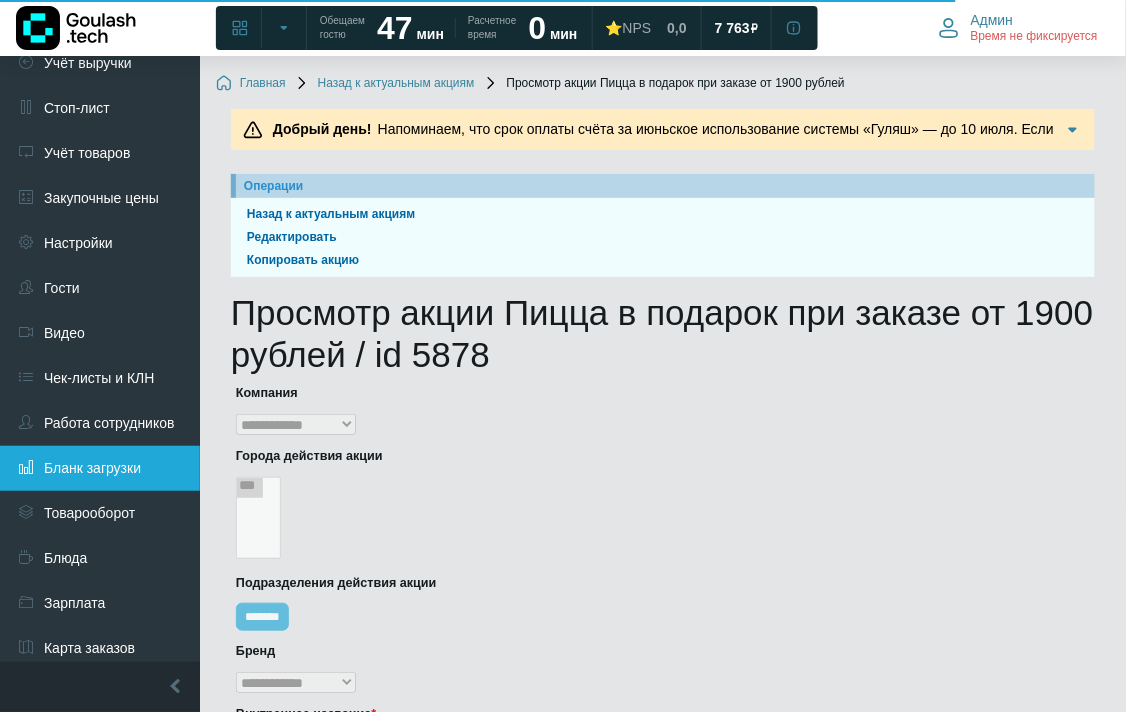 scroll, scrollTop: 512, scrollLeft: 0, axis: vertical 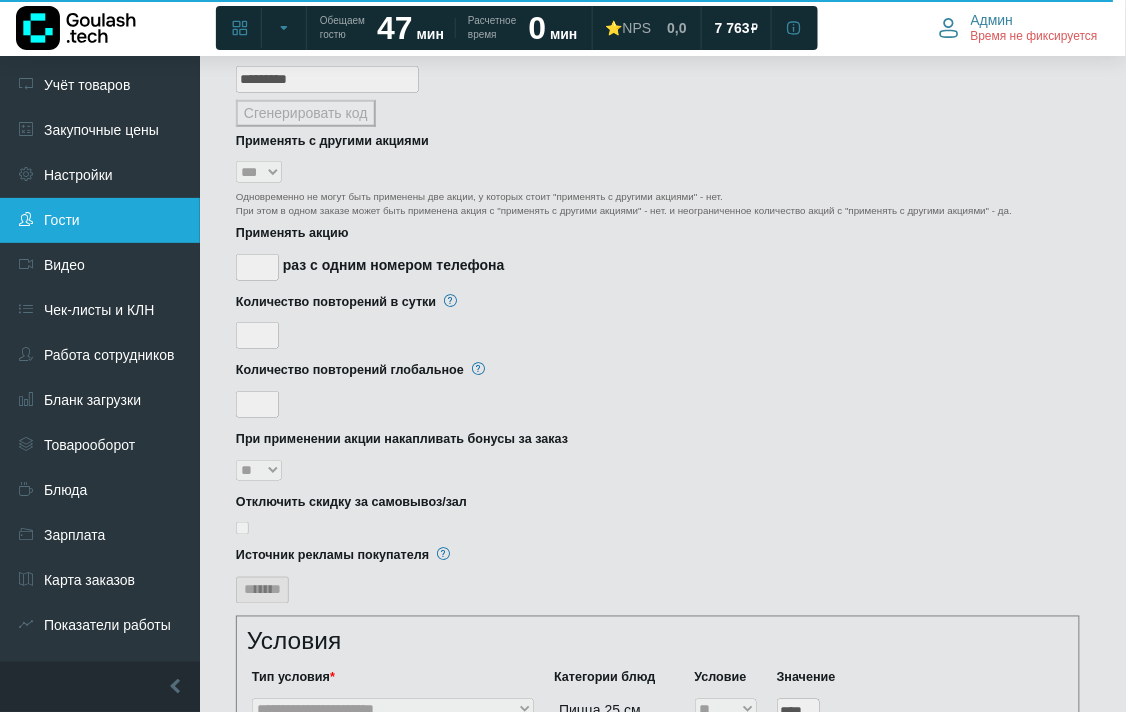 click on "Гости" at bounding box center (100, 220) 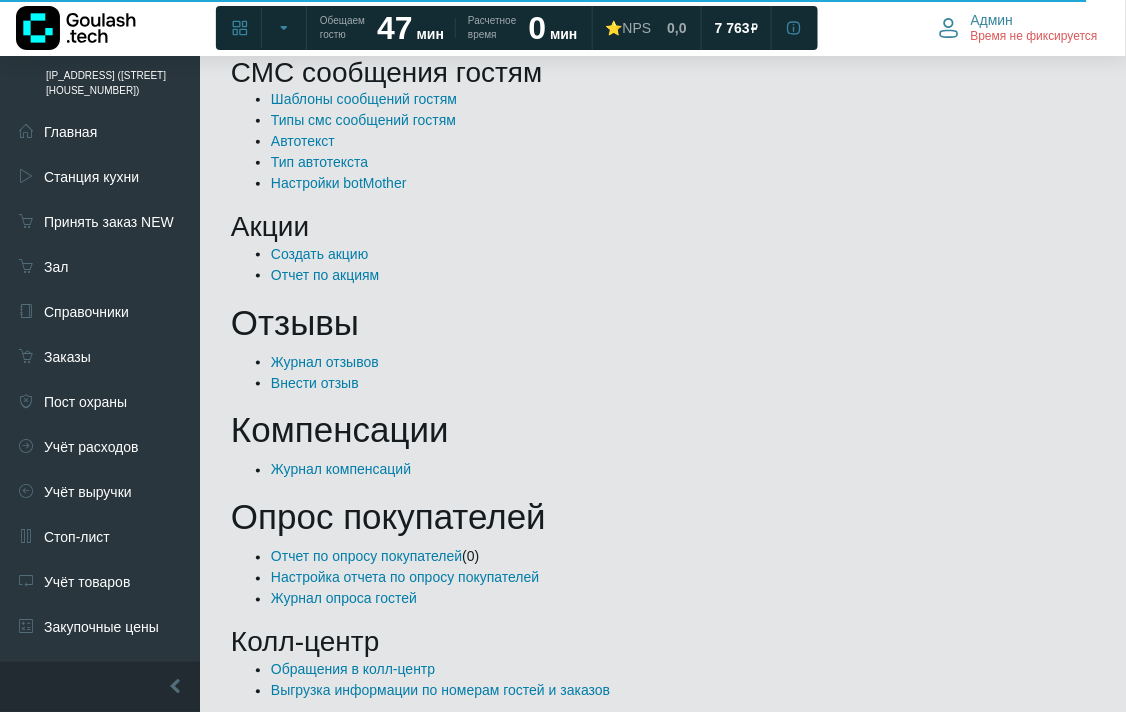 scroll, scrollTop: 636, scrollLeft: 0, axis: vertical 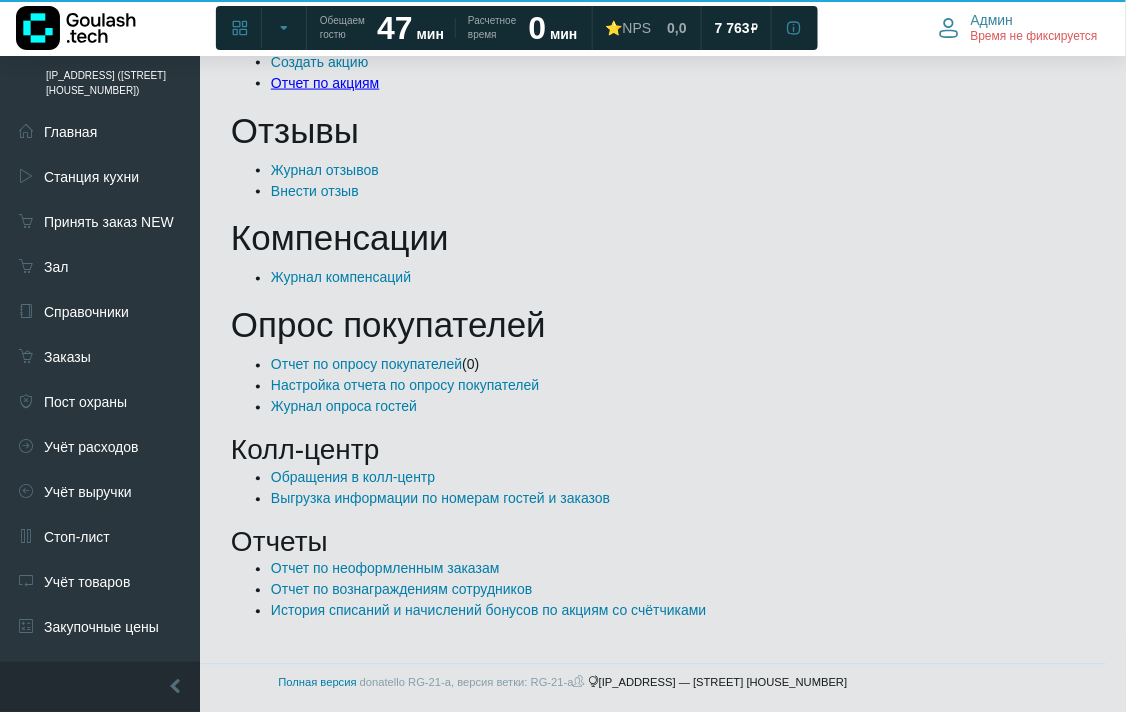 click on "Отчет по акциям" at bounding box center (325, 83) 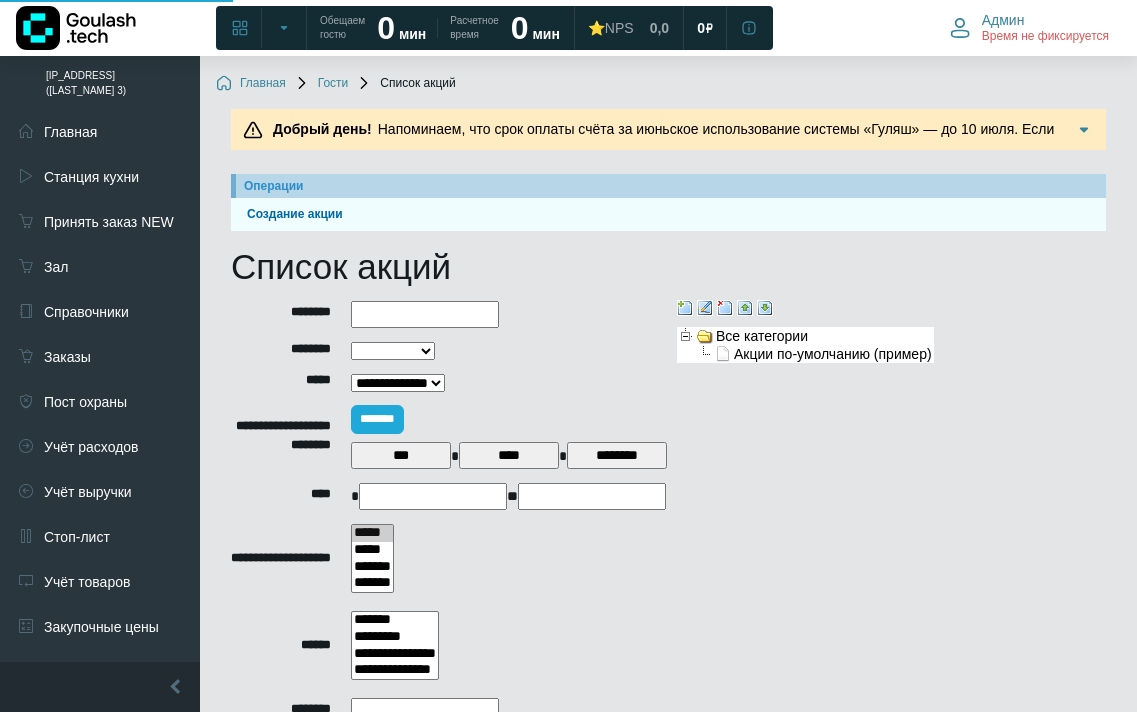 select 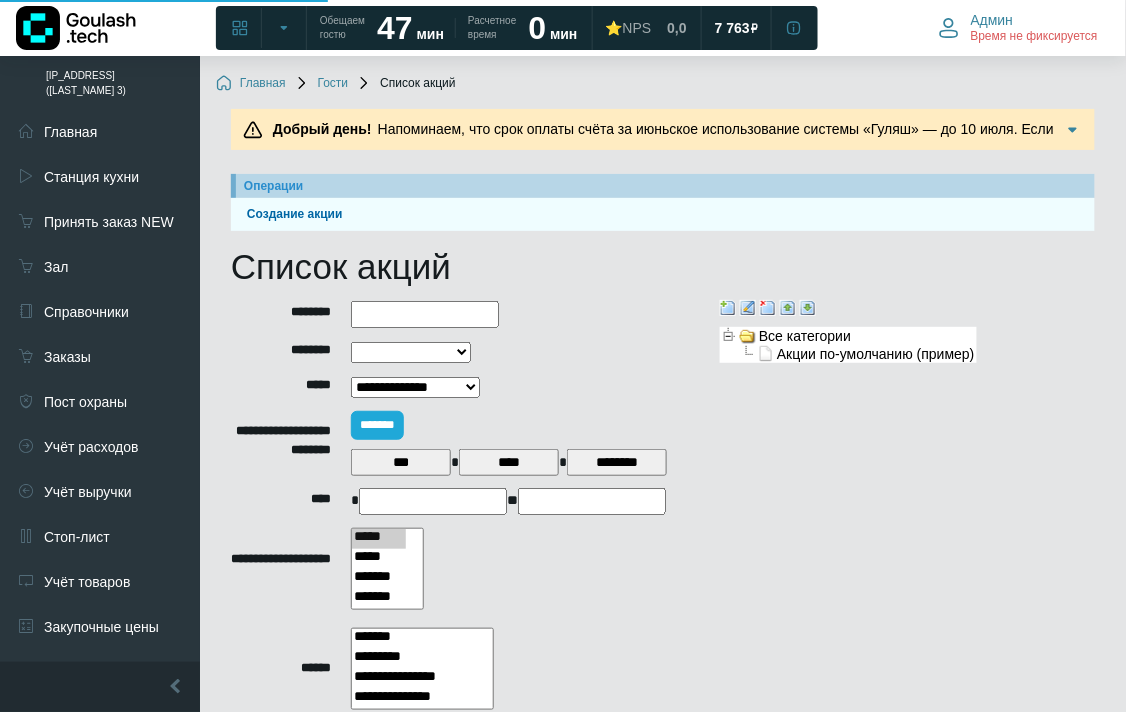 scroll, scrollTop: 343, scrollLeft: 0, axis: vertical 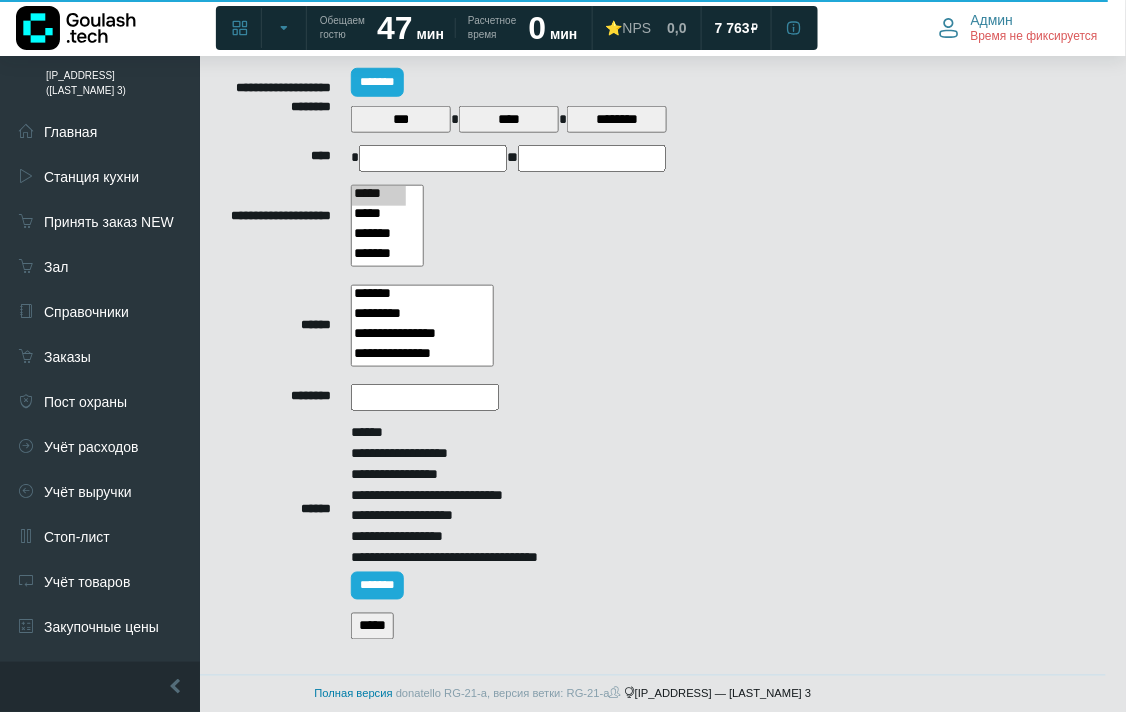 click on "*****" at bounding box center (372, 626) 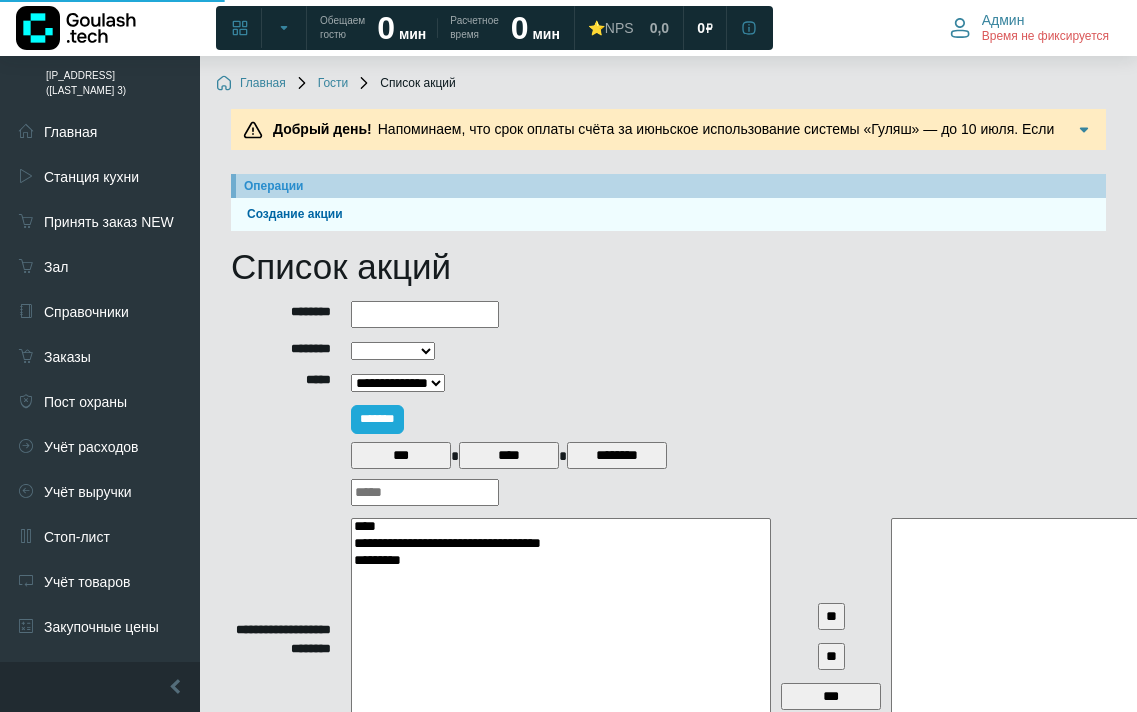 select 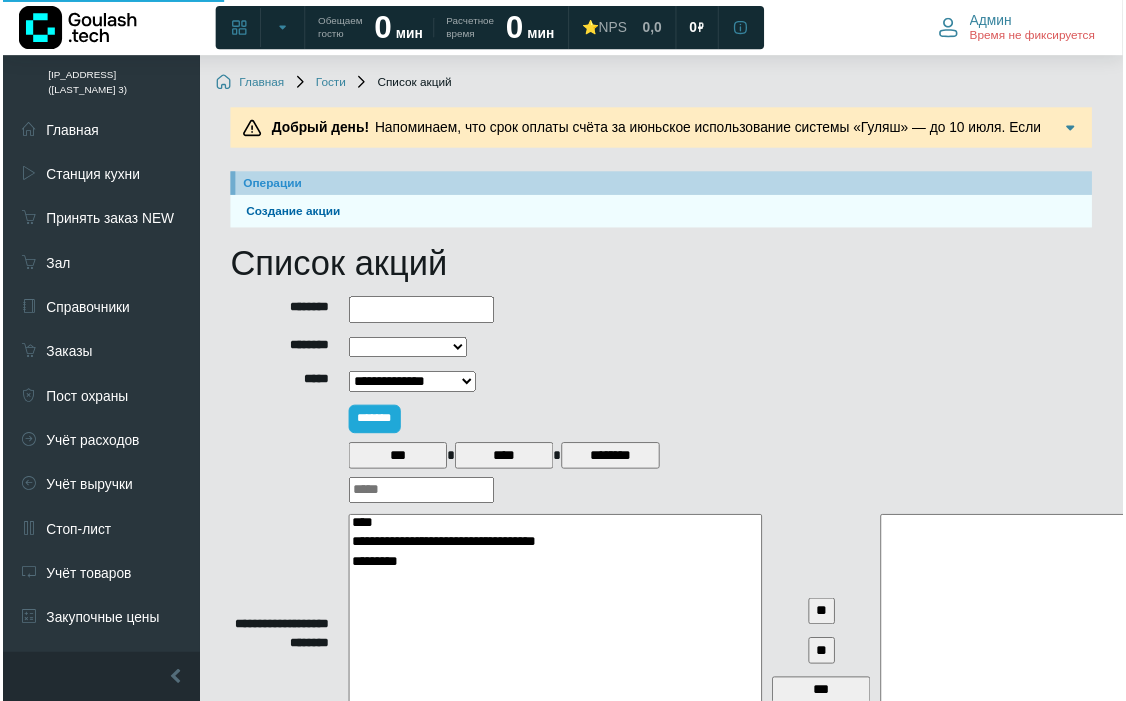 scroll, scrollTop: 0, scrollLeft: 0, axis: both 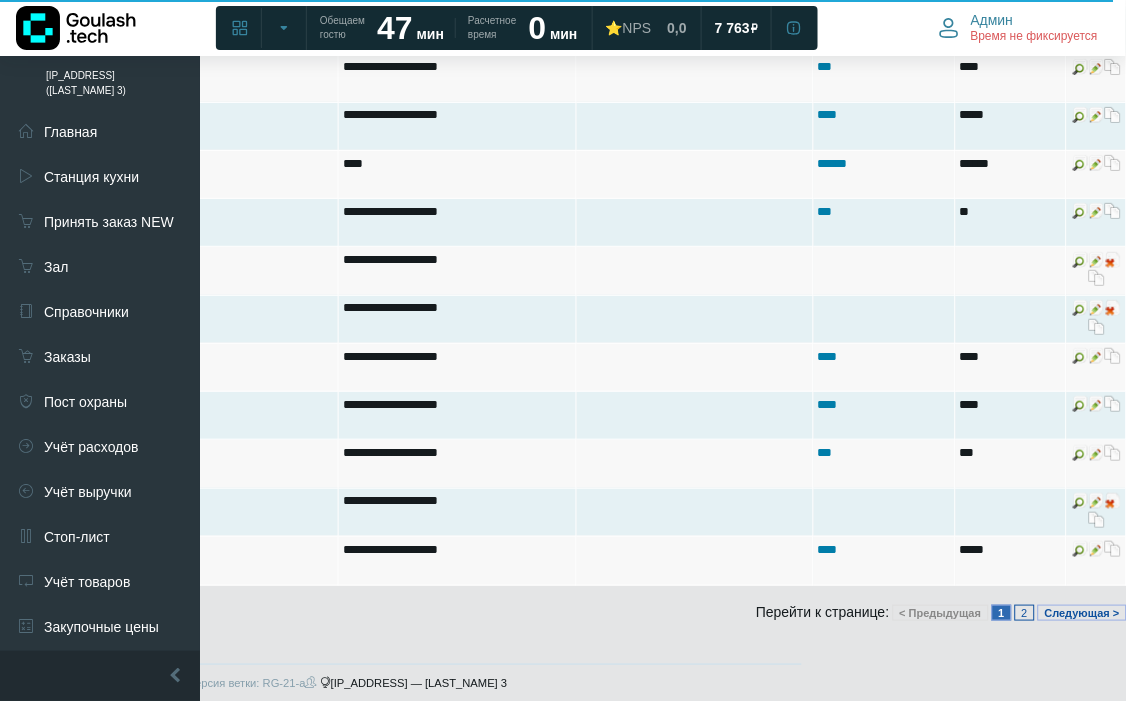 click on "2" at bounding box center (1025, 613) 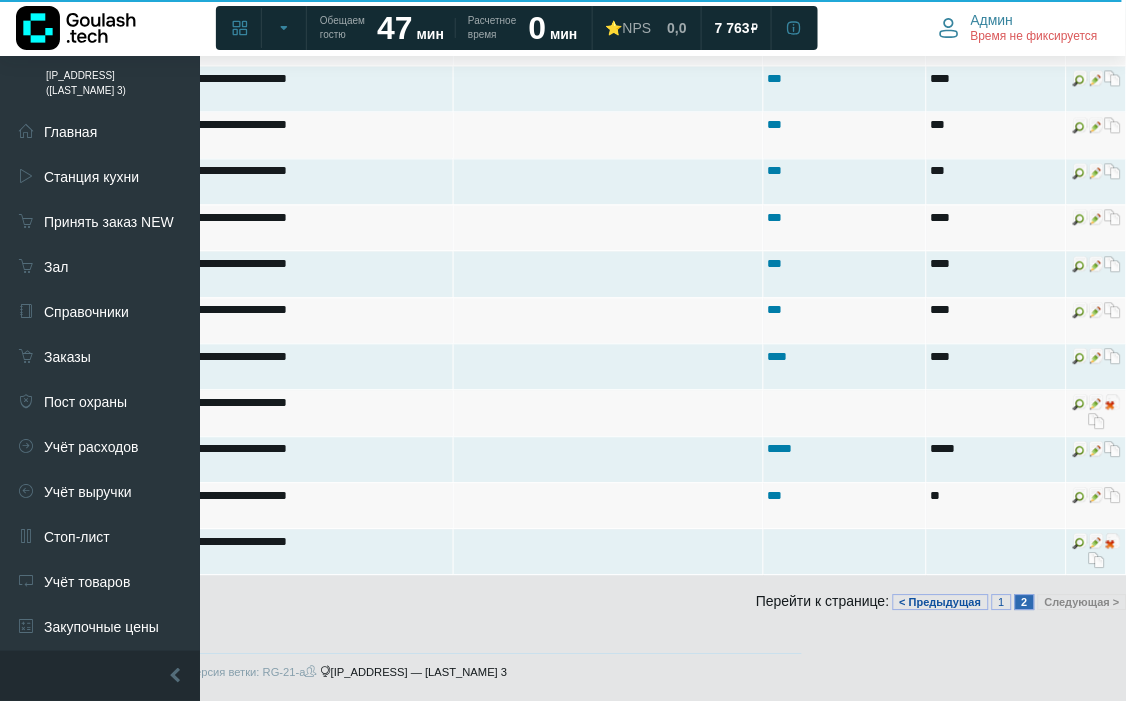 scroll, scrollTop: 2631, scrollLeft: 304, axis: both 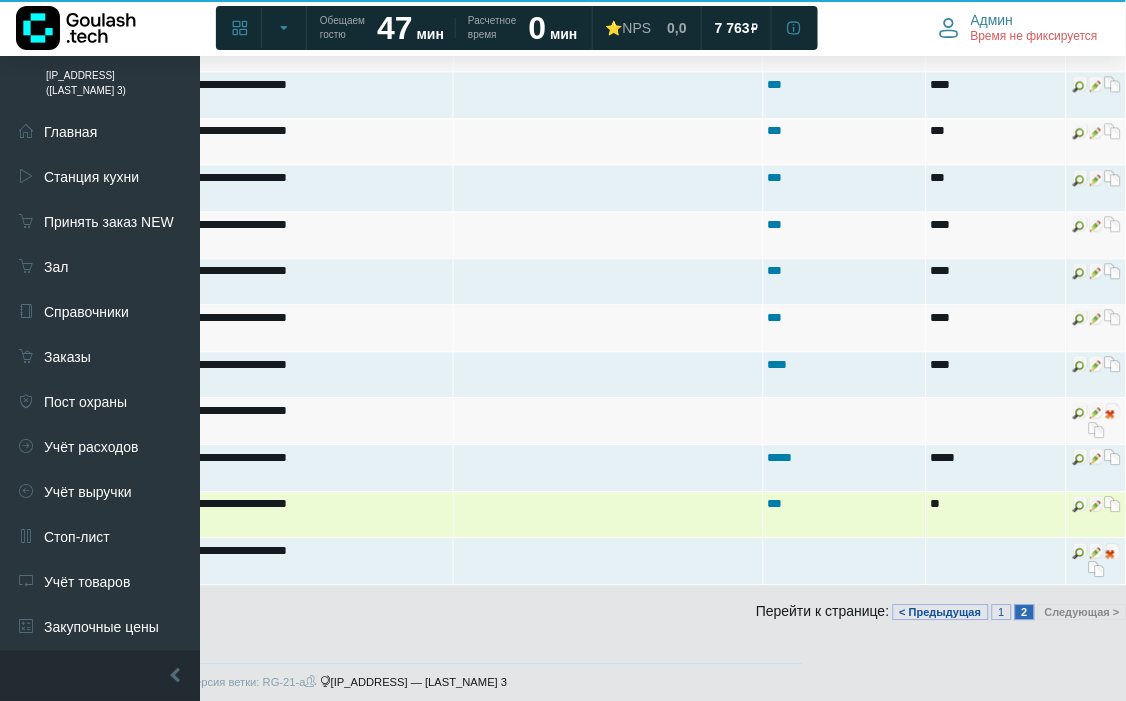 click at bounding box center (1113, 504) 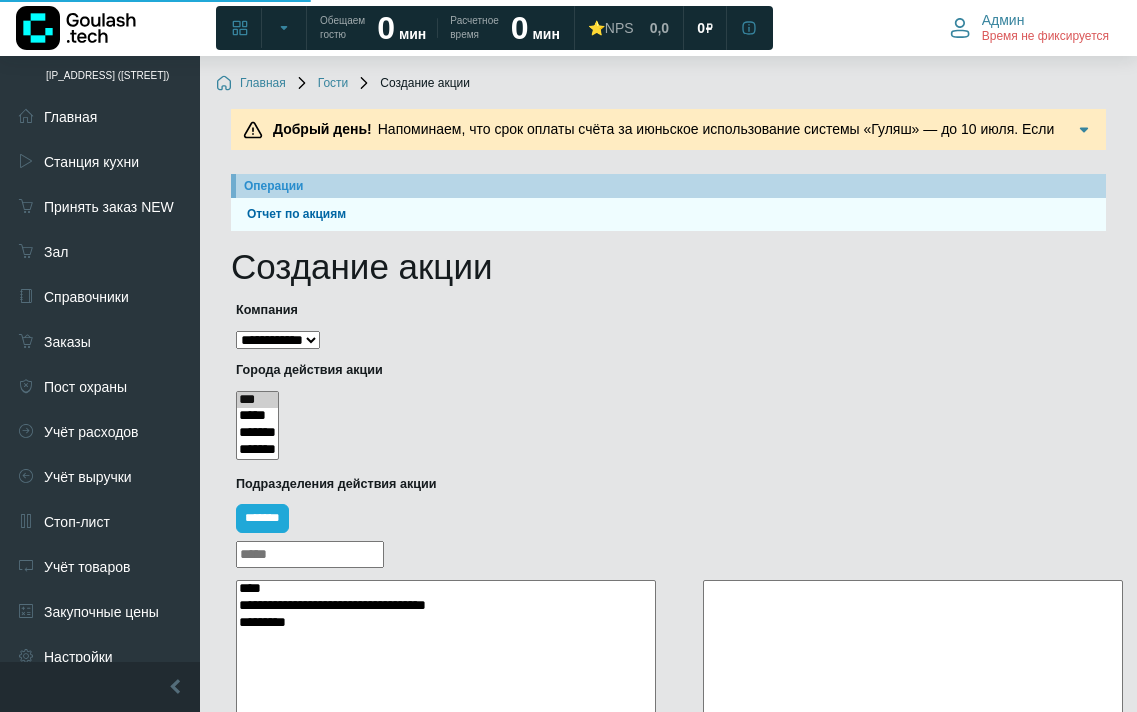 select 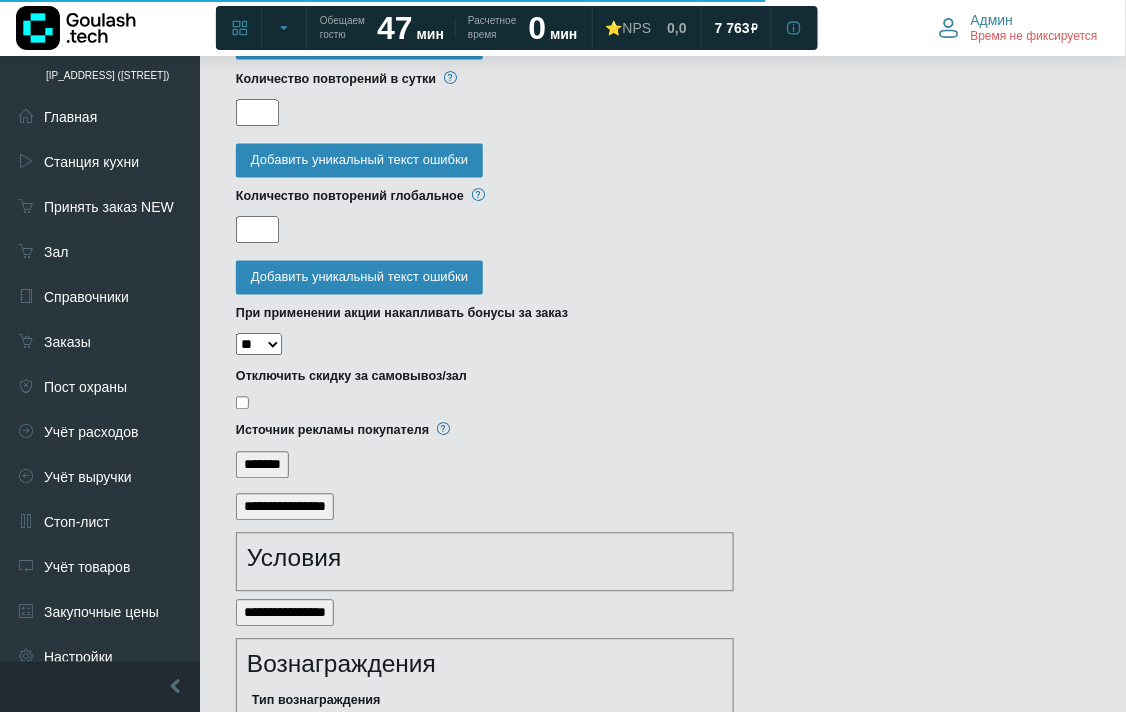 scroll, scrollTop: 2841, scrollLeft: 0, axis: vertical 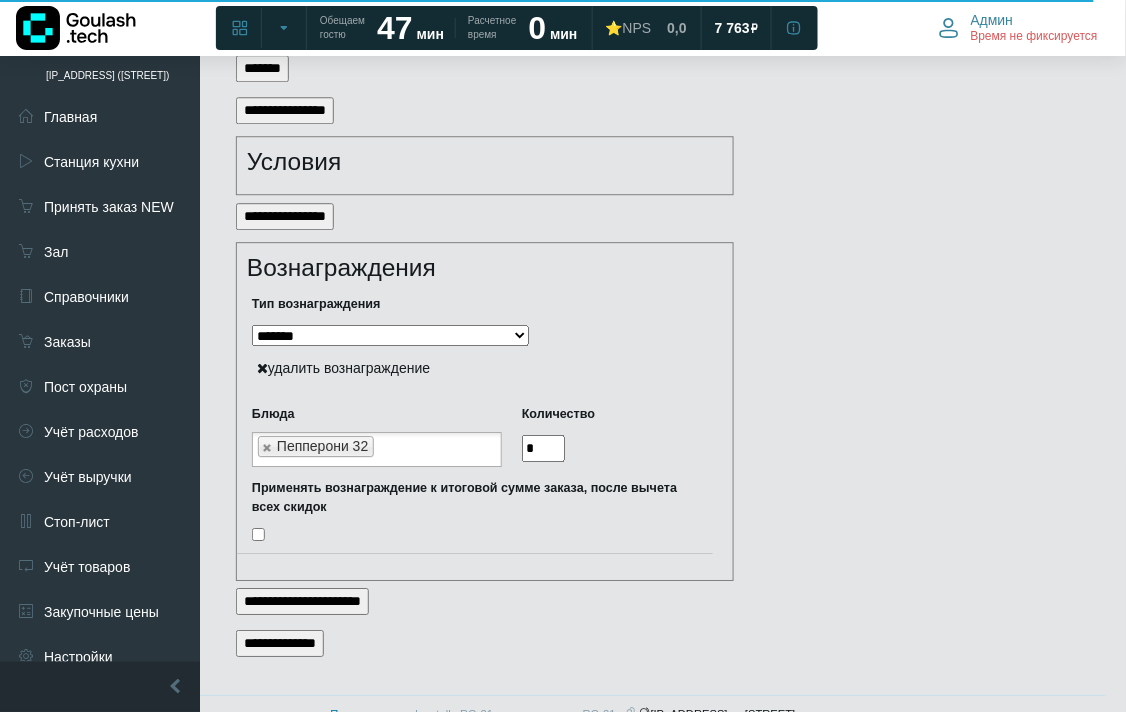 click on "**********" at bounding box center (280, 643) 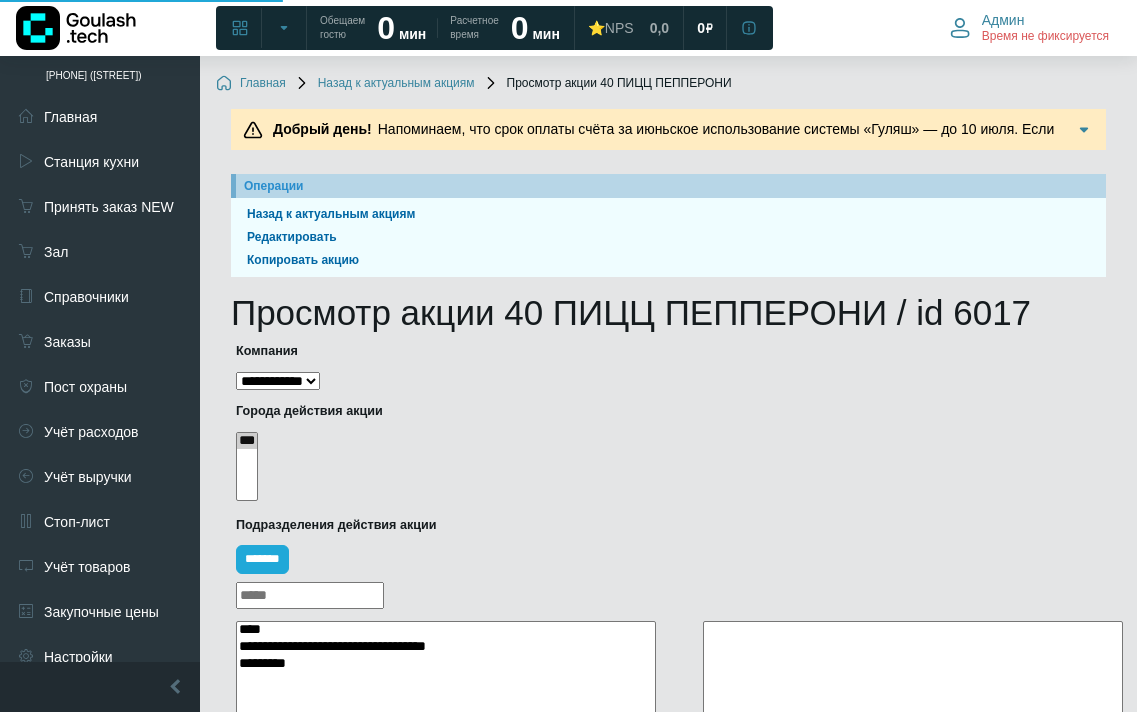 select 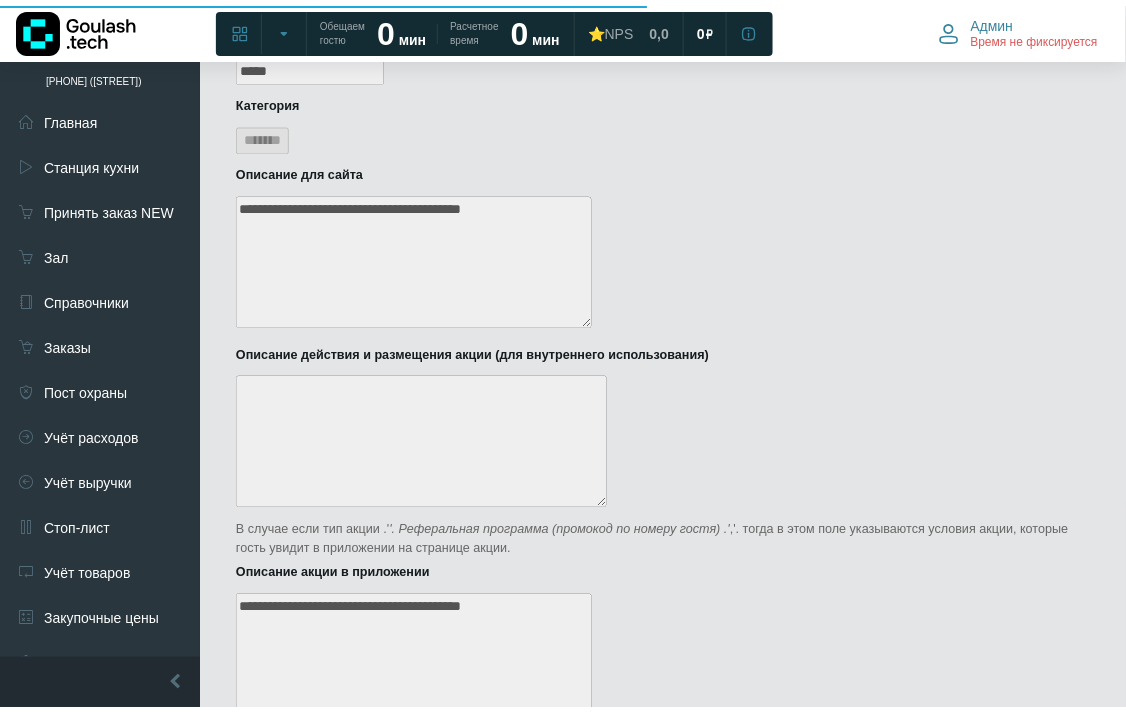 scroll, scrollTop: 2366, scrollLeft: 0, axis: vertical 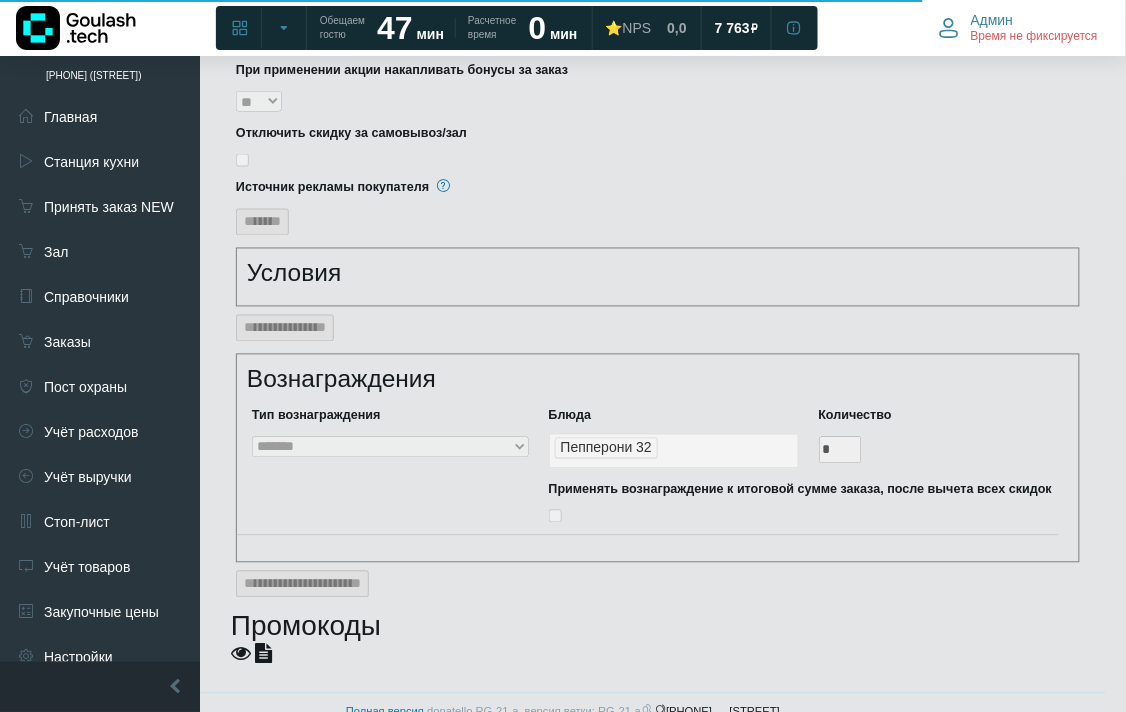 click at bounding box center [241, 654] 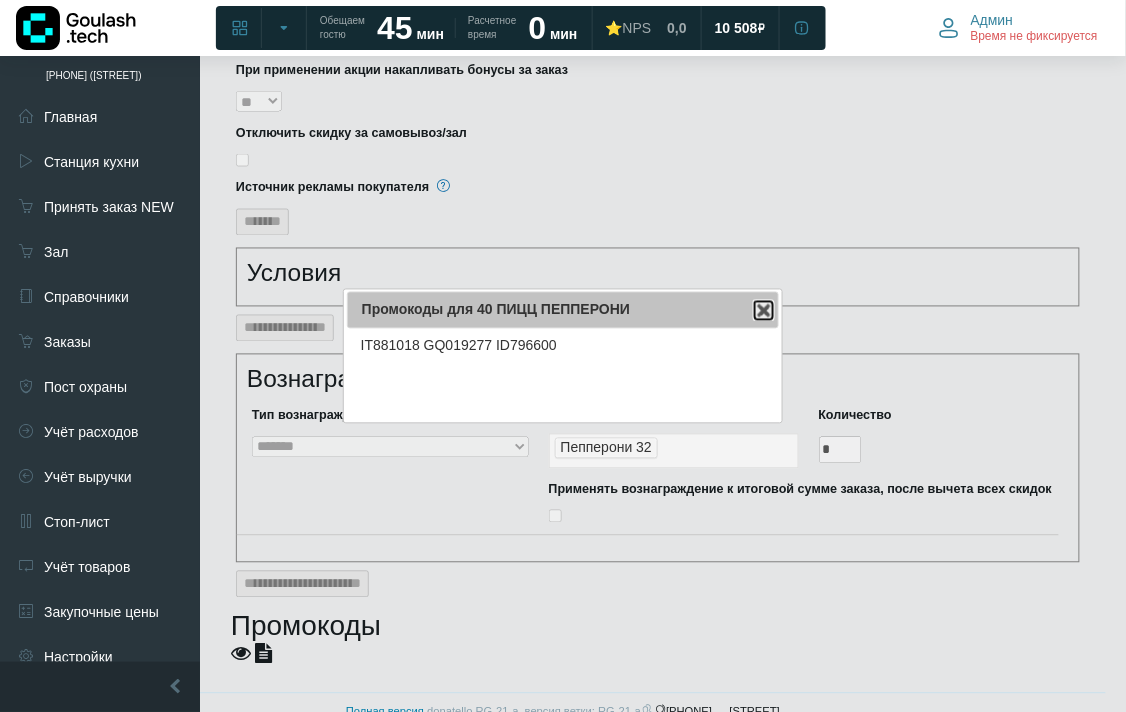 click at bounding box center (764, 311) 